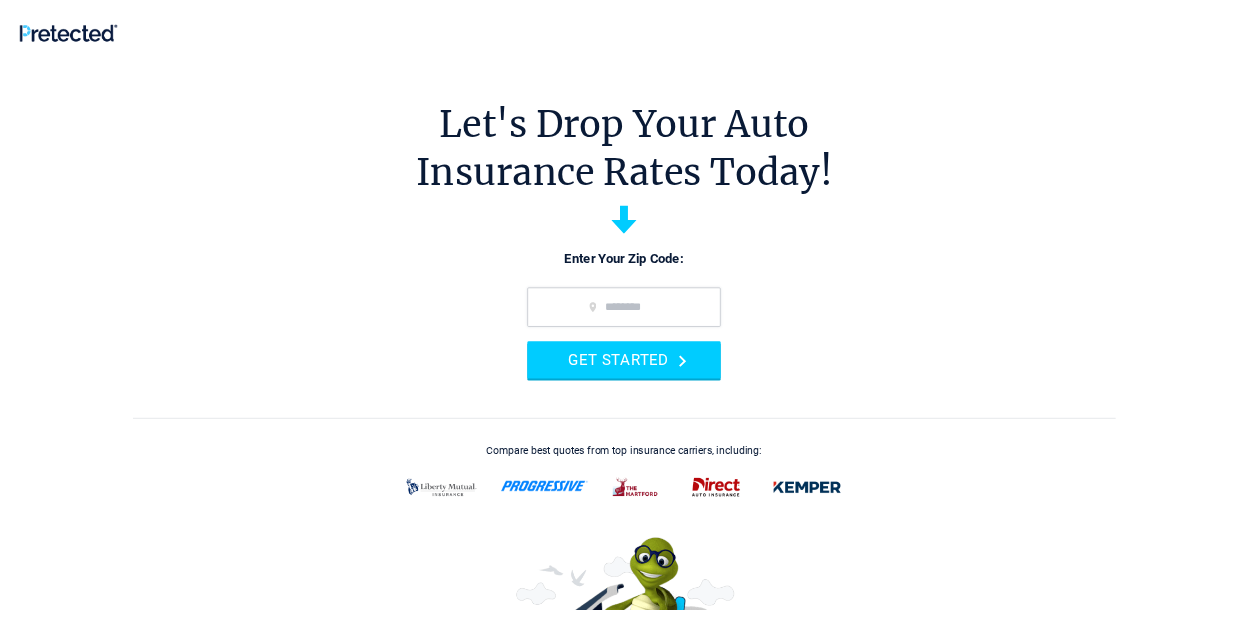 scroll, scrollTop: 0, scrollLeft: 0, axis: both 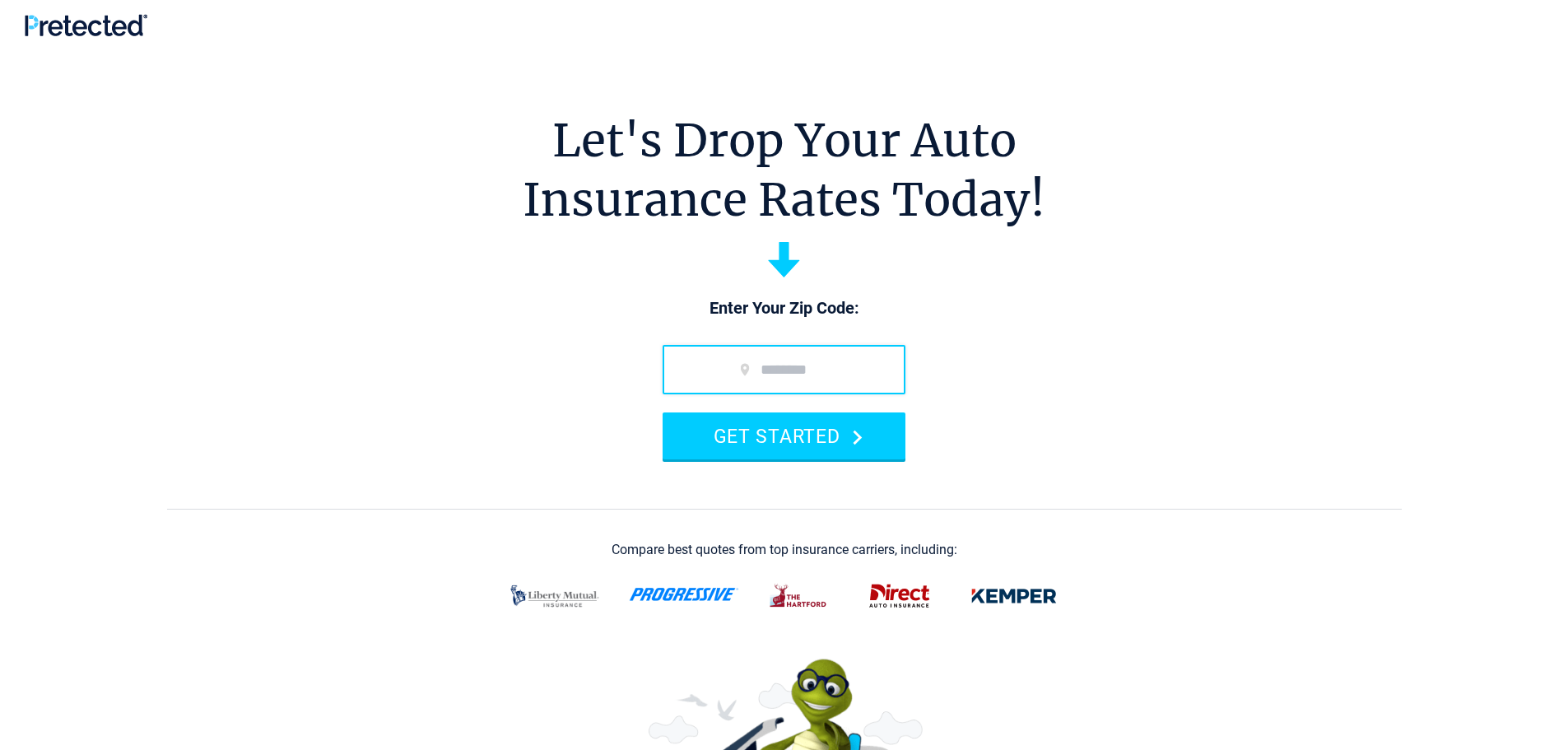 click at bounding box center [784, 370] 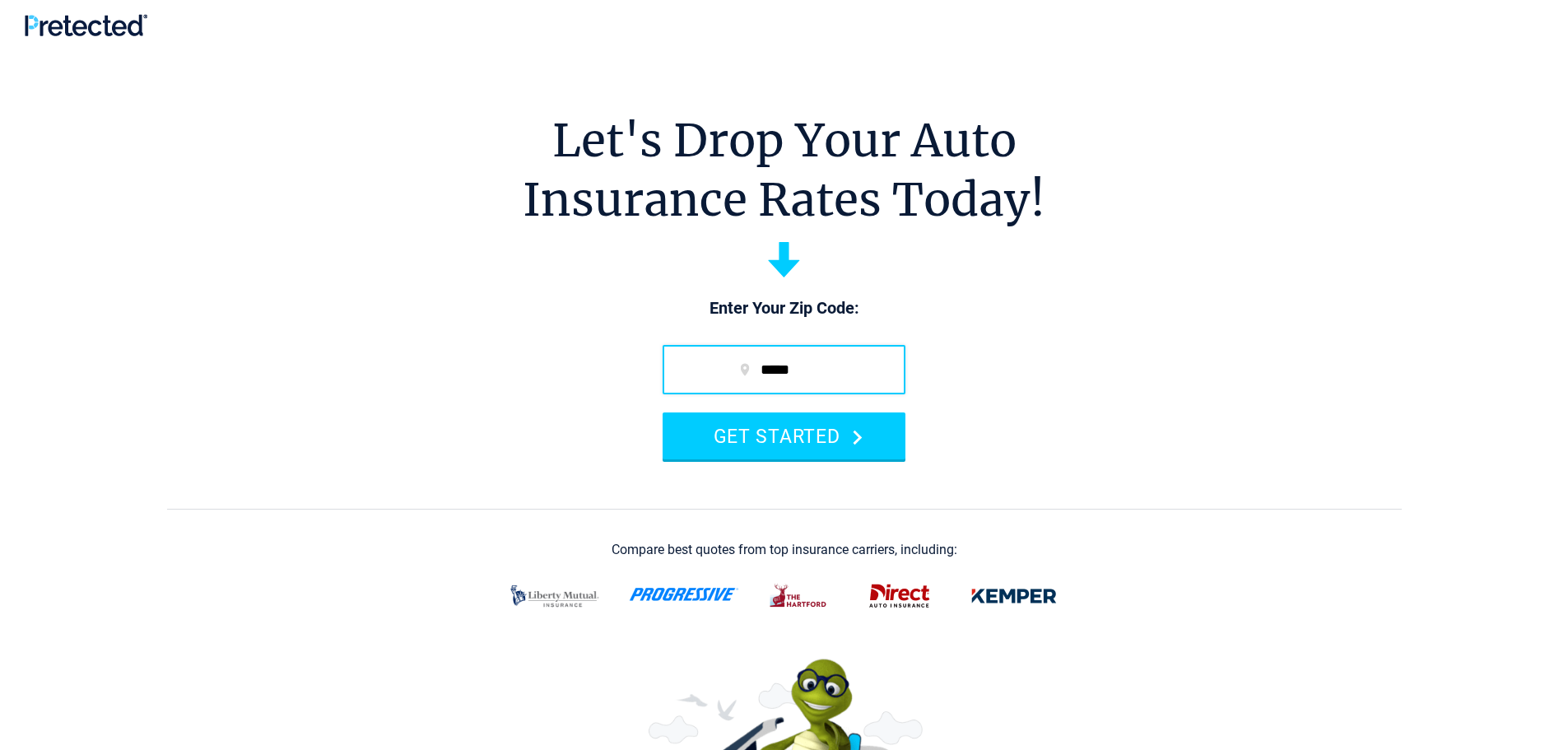 type on "*****" 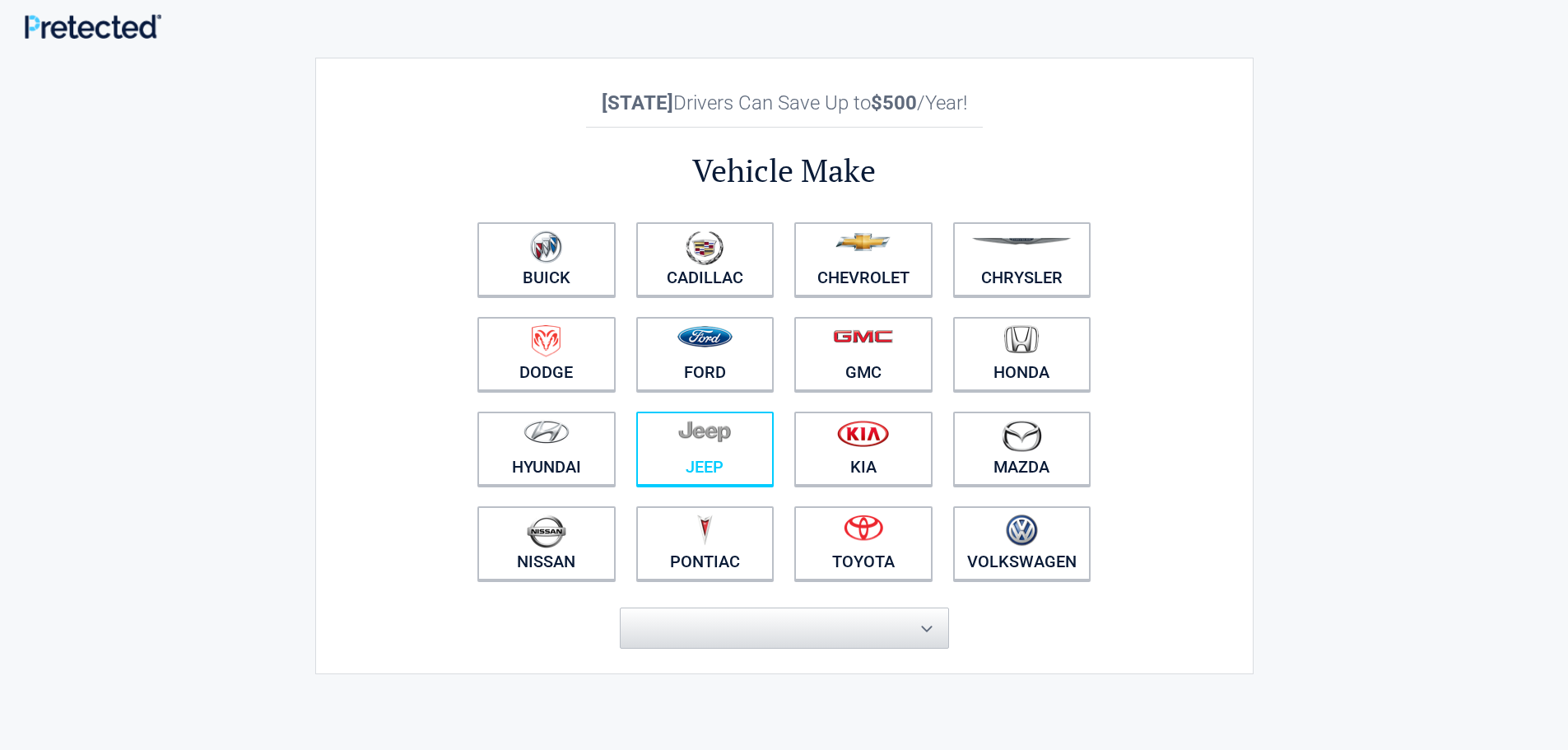 scroll, scrollTop: 0, scrollLeft: 0, axis: both 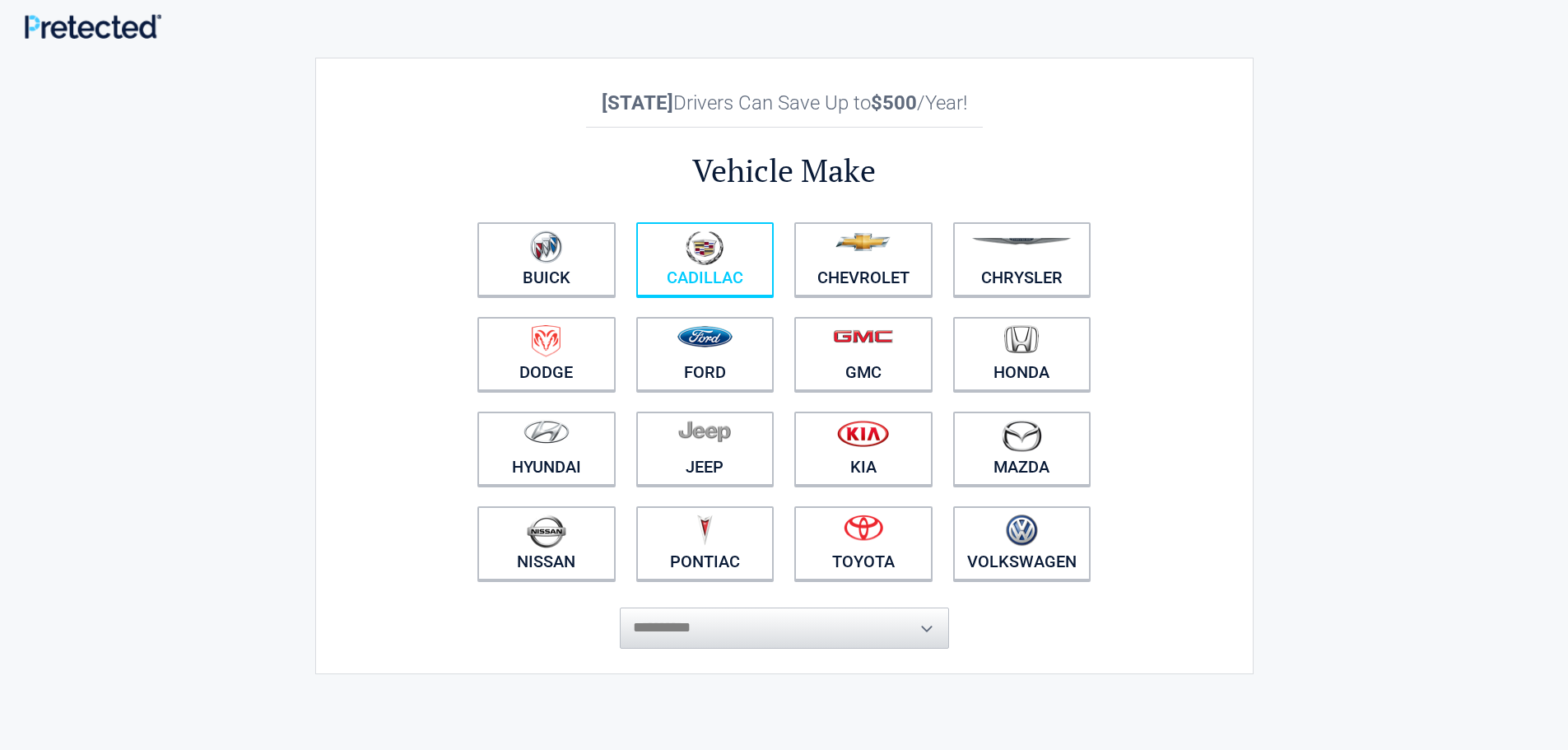 click at bounding box center [705, 248] 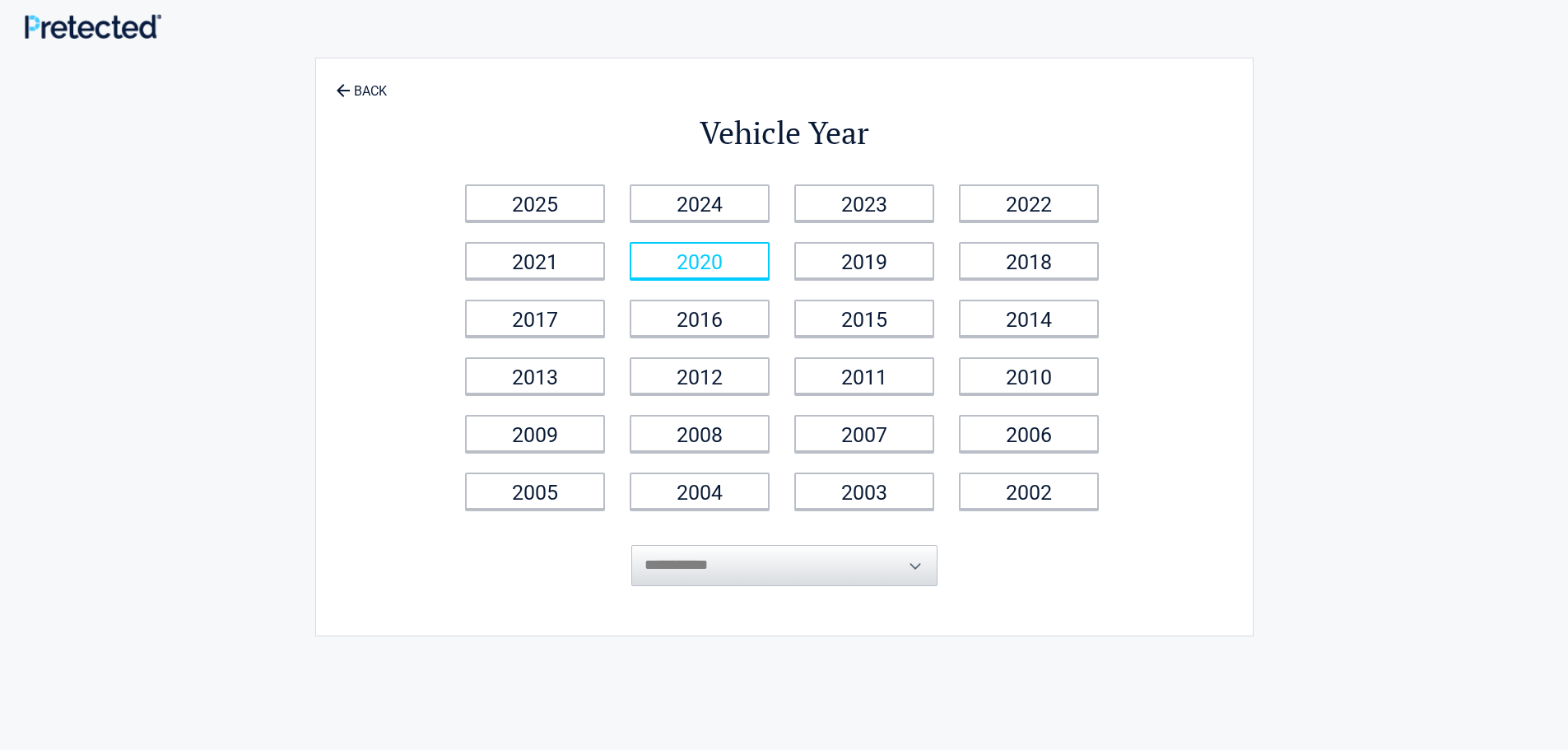 click on "2020" at bounding box center (700, 260) 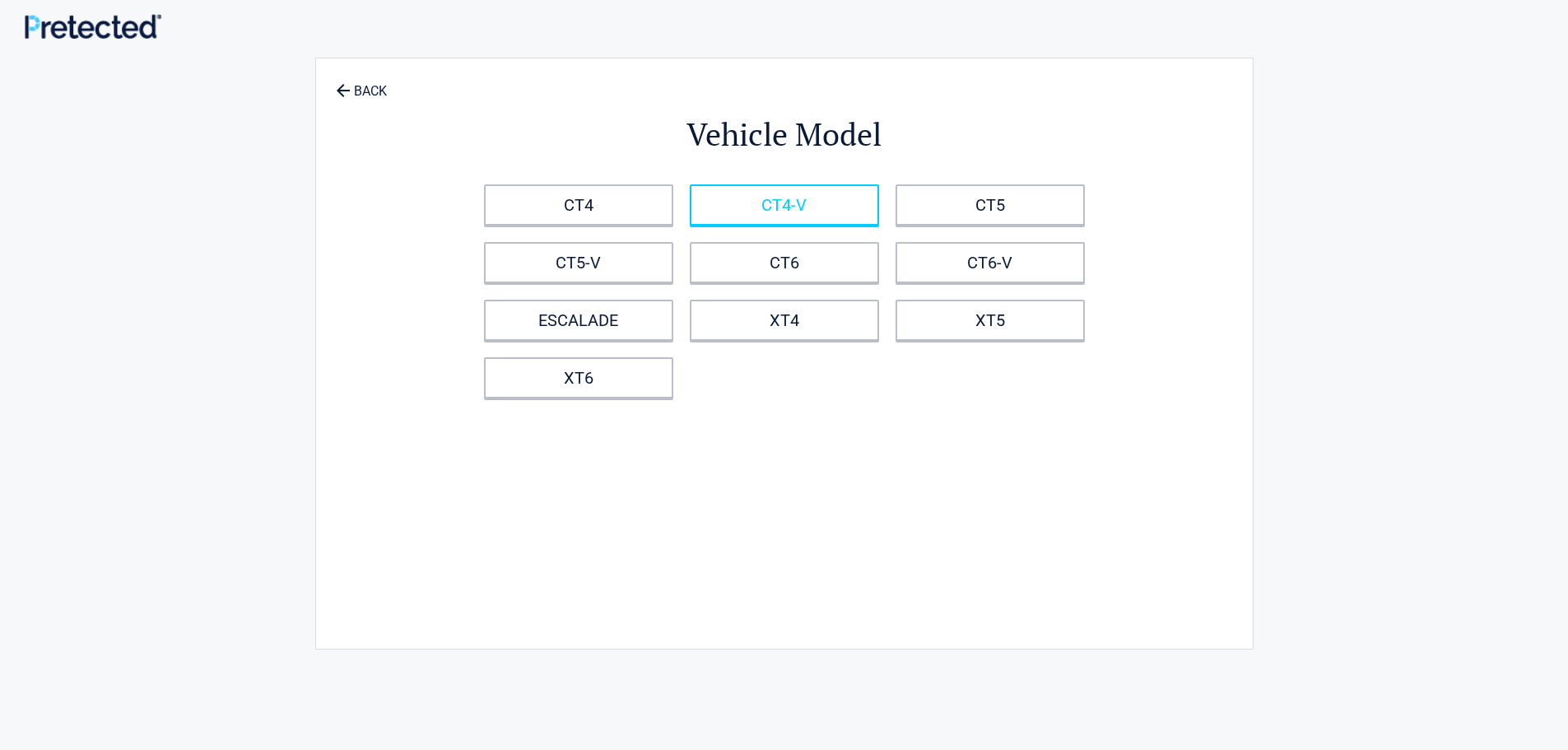 click on "CT4-V" at bounding box center [784, 205] 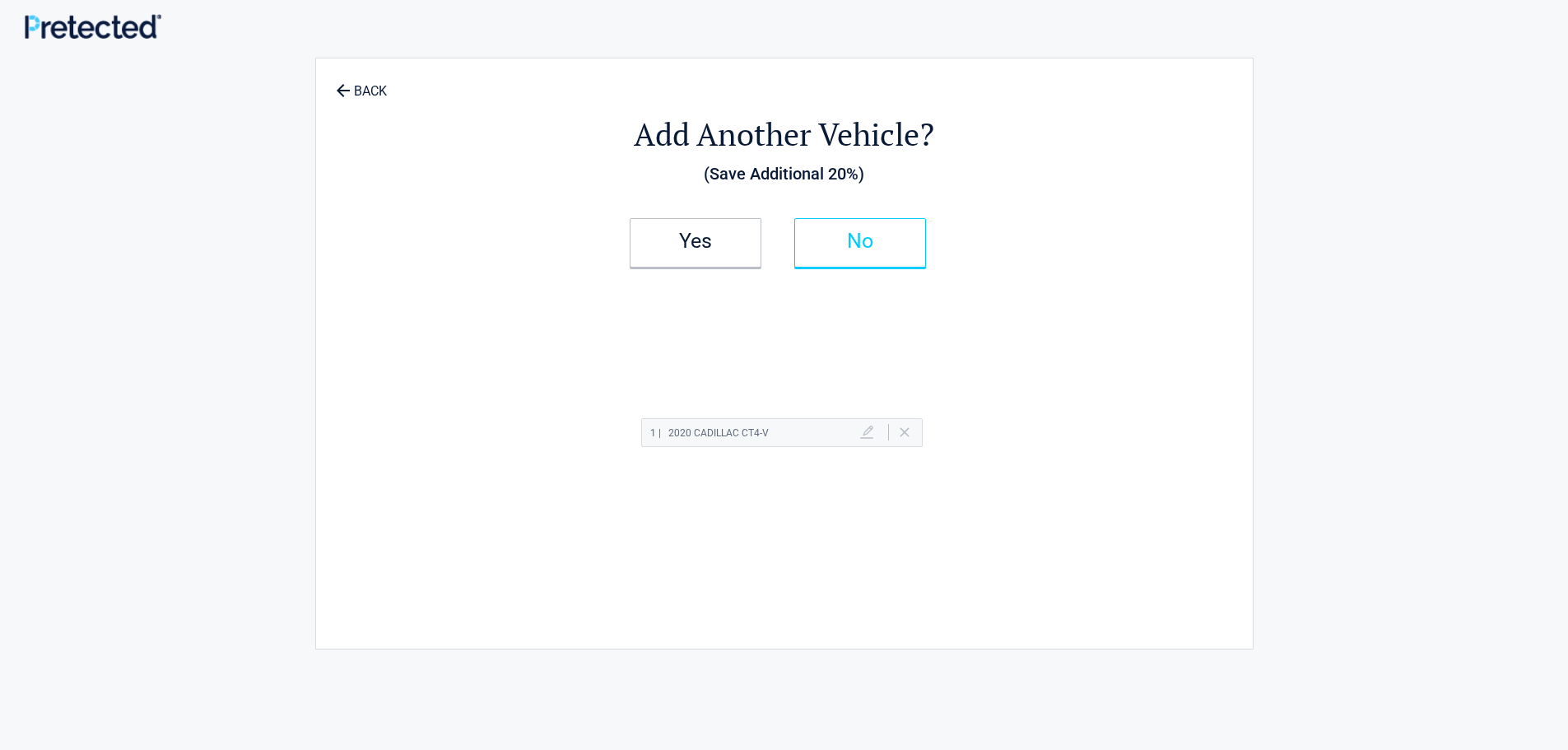 click on "No" at bounding box center (860, 241) 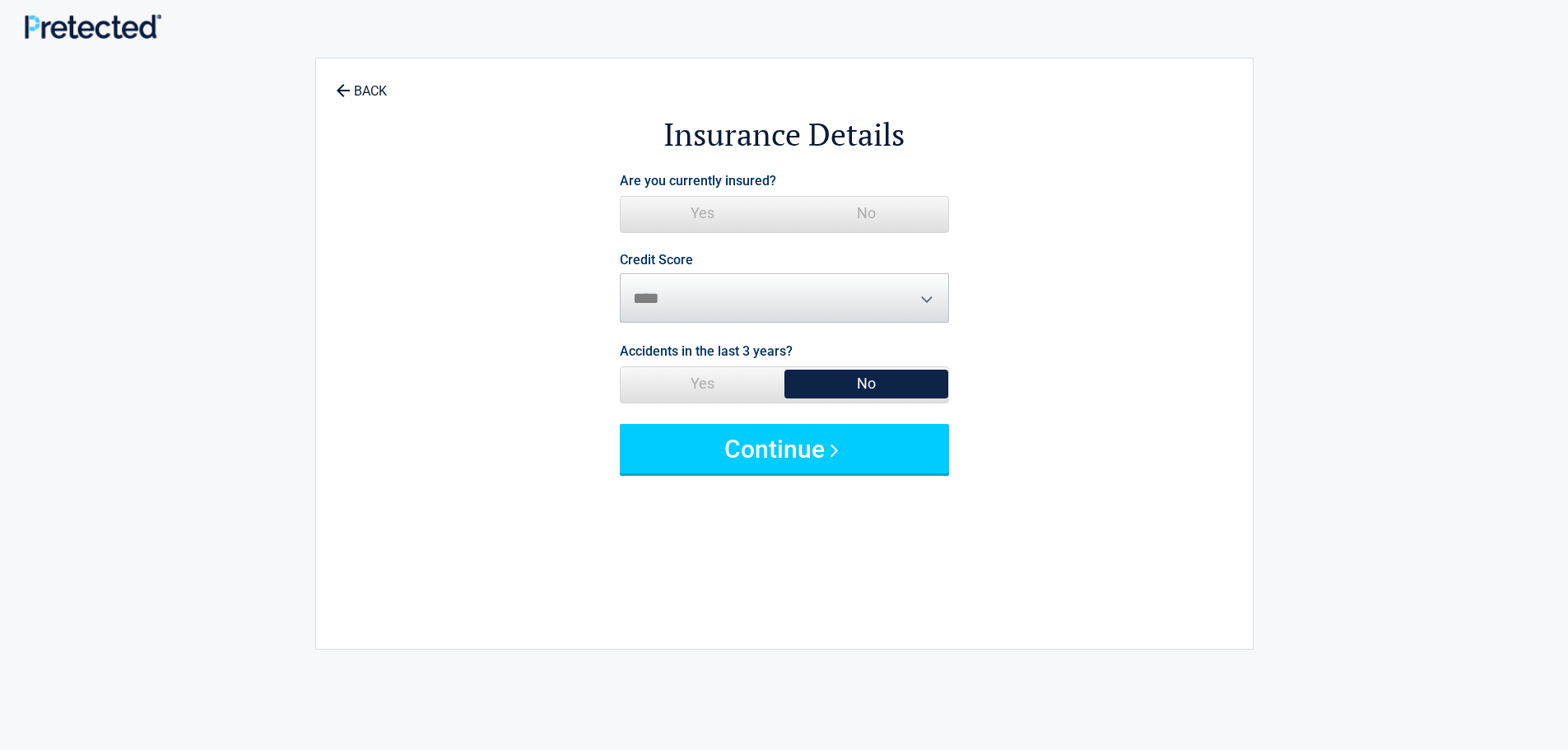 click on "No" at bounding box center (866, 213) 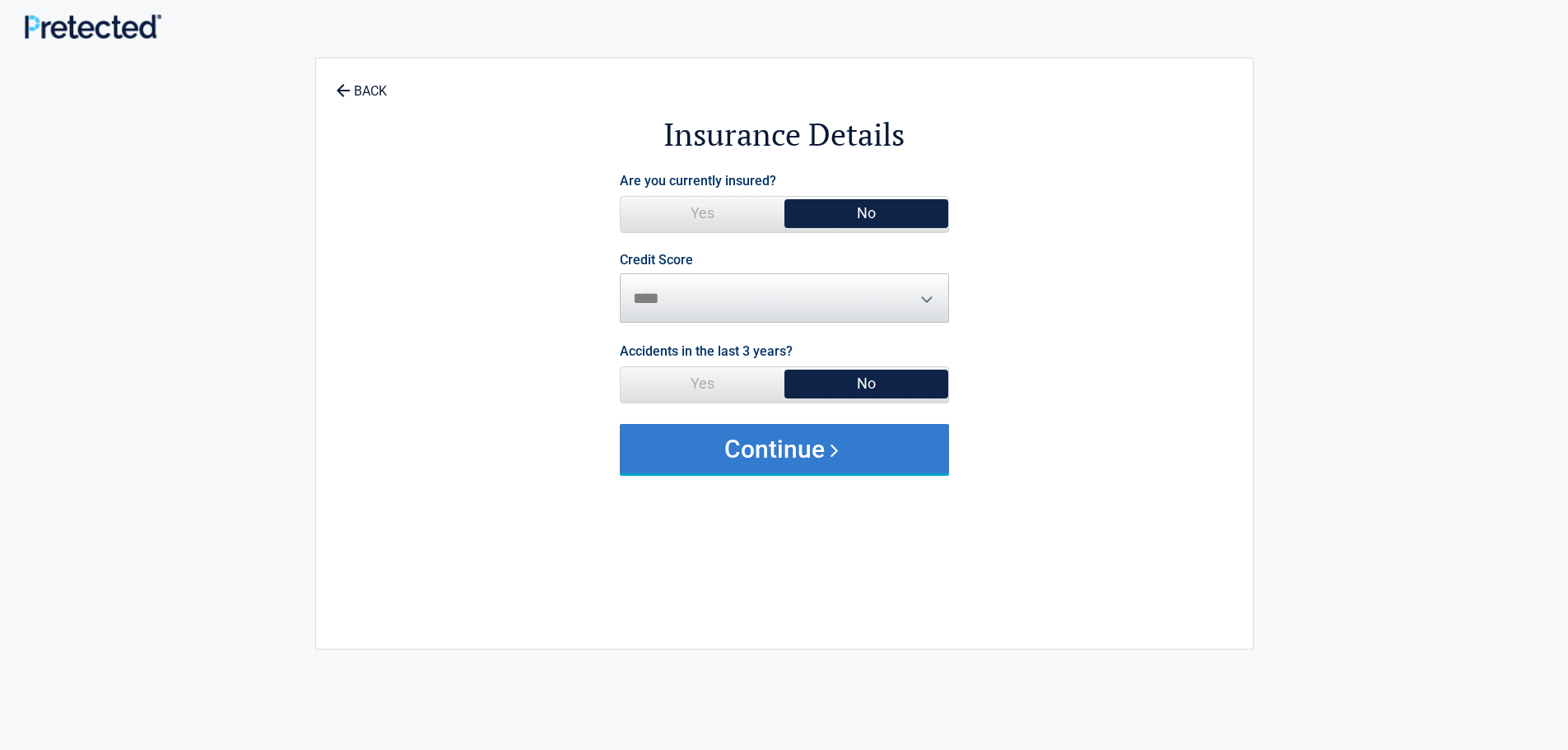 click on "Continue" at bounding box center [784, 449] 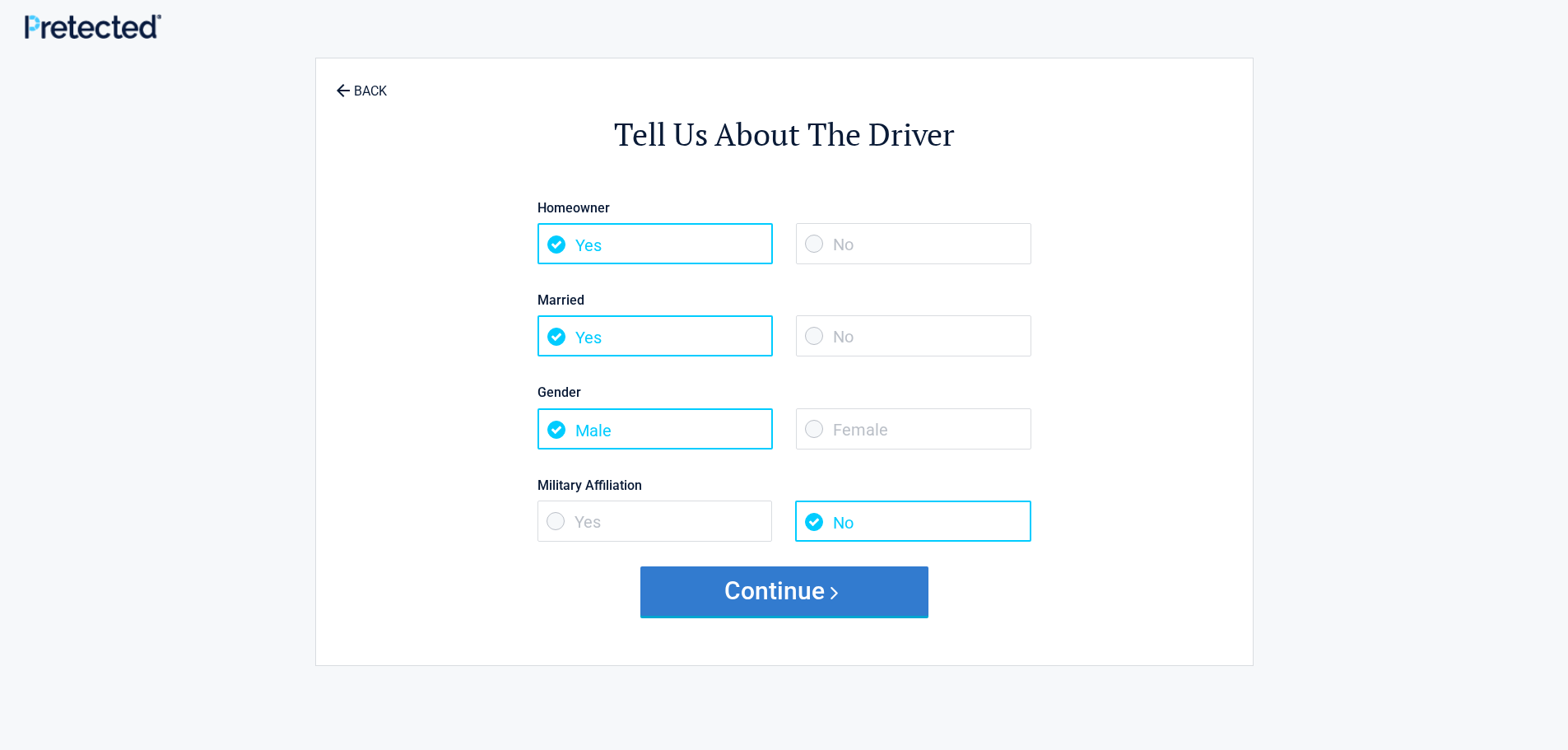 click on "Continue" at bounding box center [784, 591] 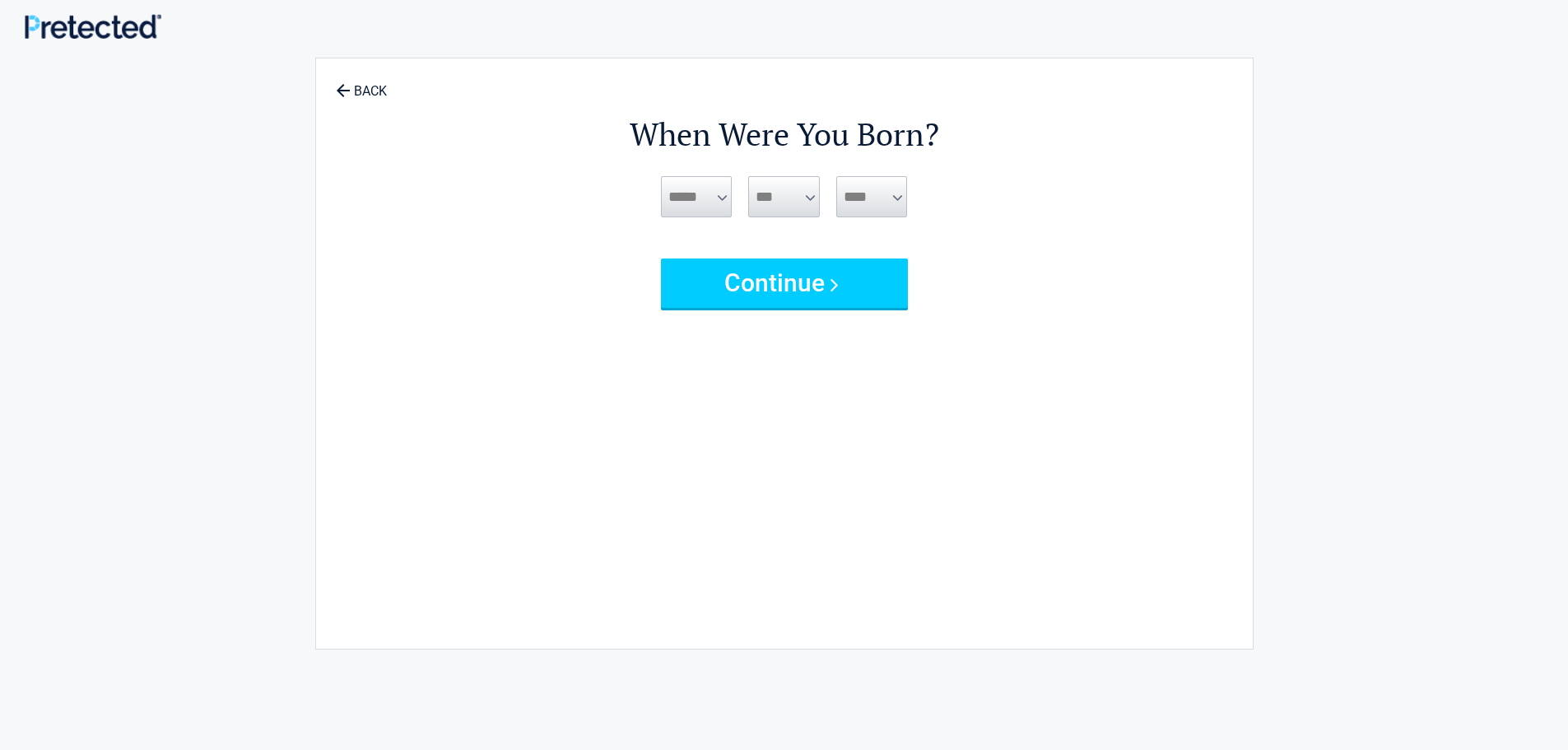 click on "*****
***
***
***
***
***
***
***
***
***
***
***
***" at bounding box center [696, 197] 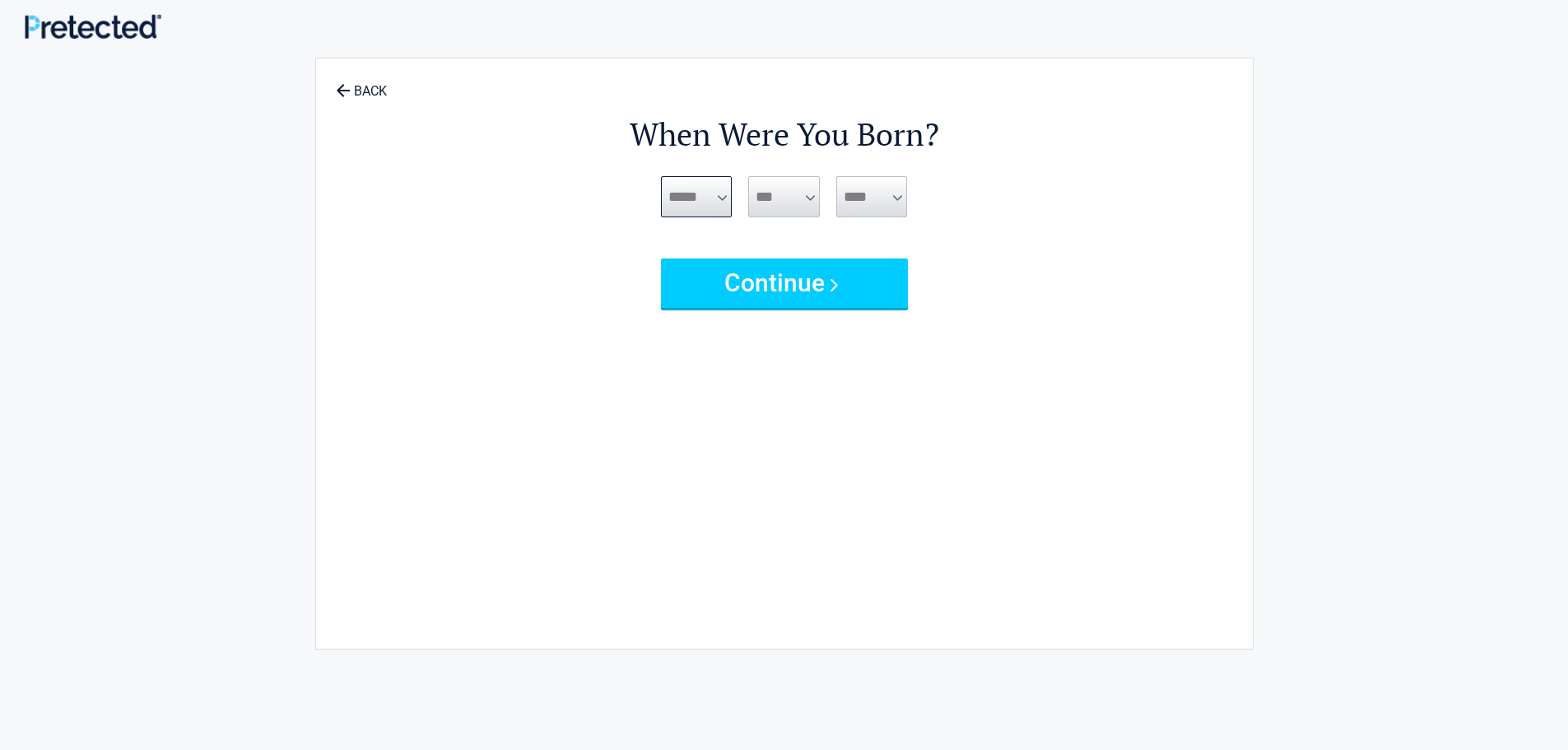 click on "*****
***
***
***
***
***
***
***
***
***
***
***
***" at bounding box center (696, 197) 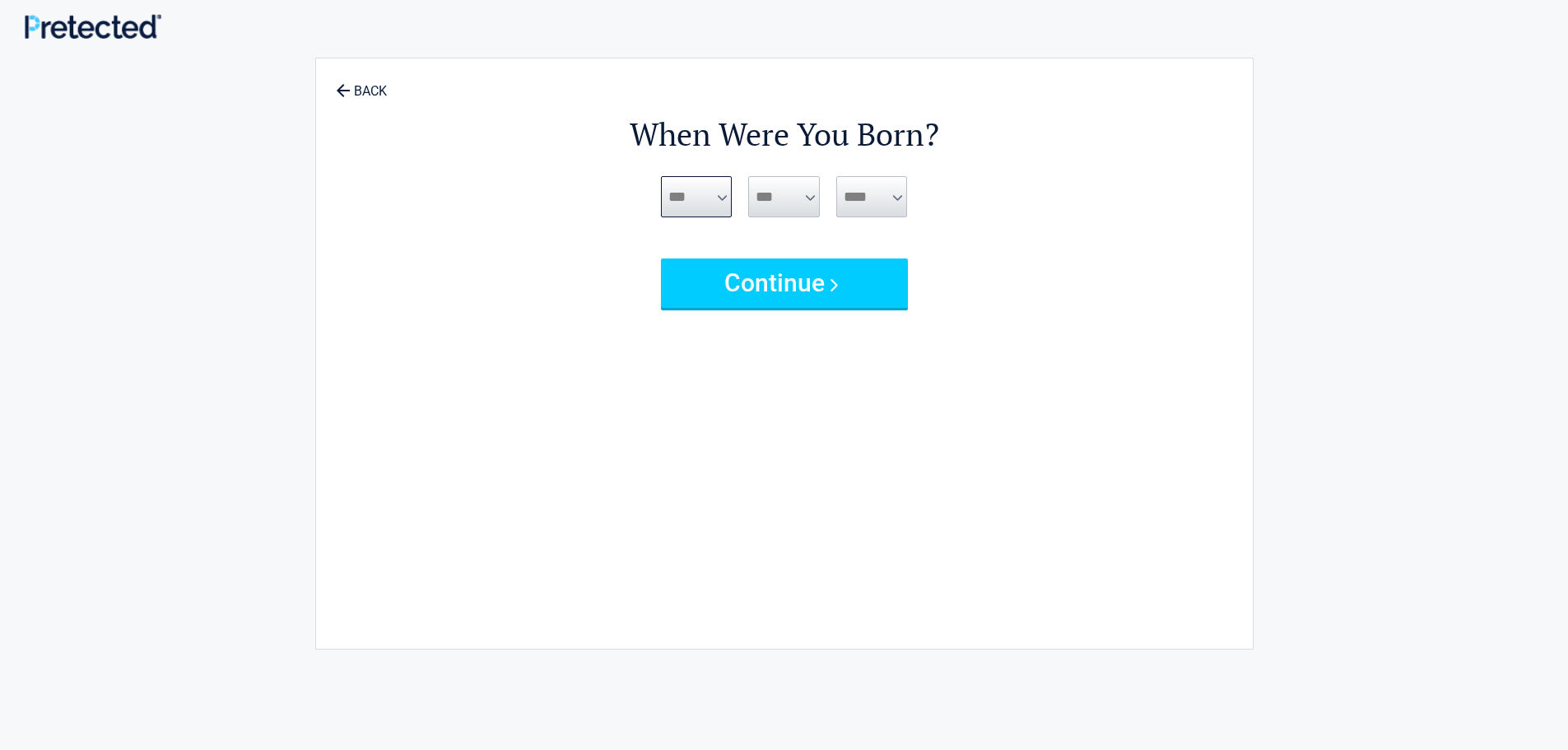 click on "*****
***
***
***
***
***
***
***
***
***
***
***
***" at bounding box center (696, 197) 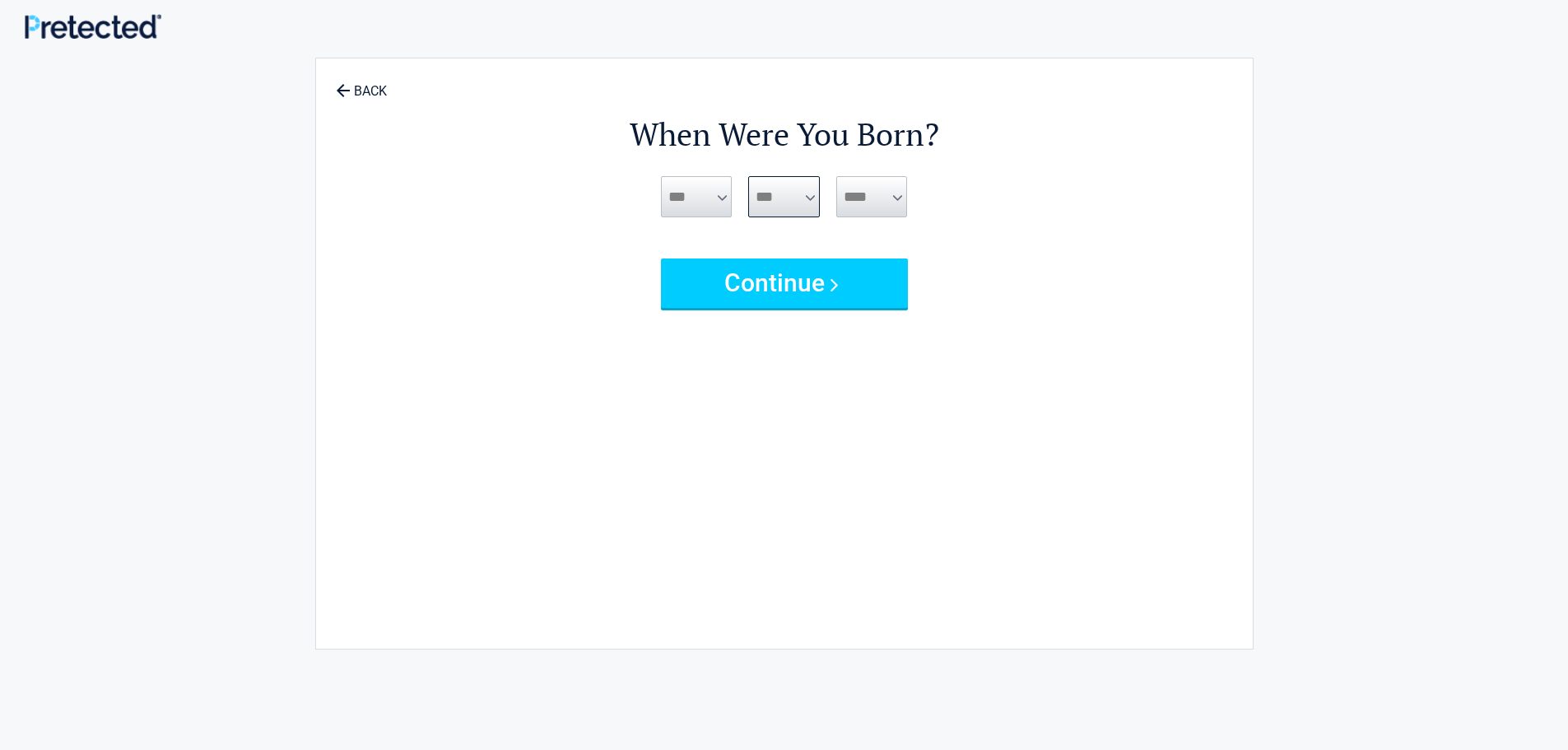 drag, startPoint x: 794, startPoint y: 198, endPoint x: 794, endPoint y: 214, distance: 16 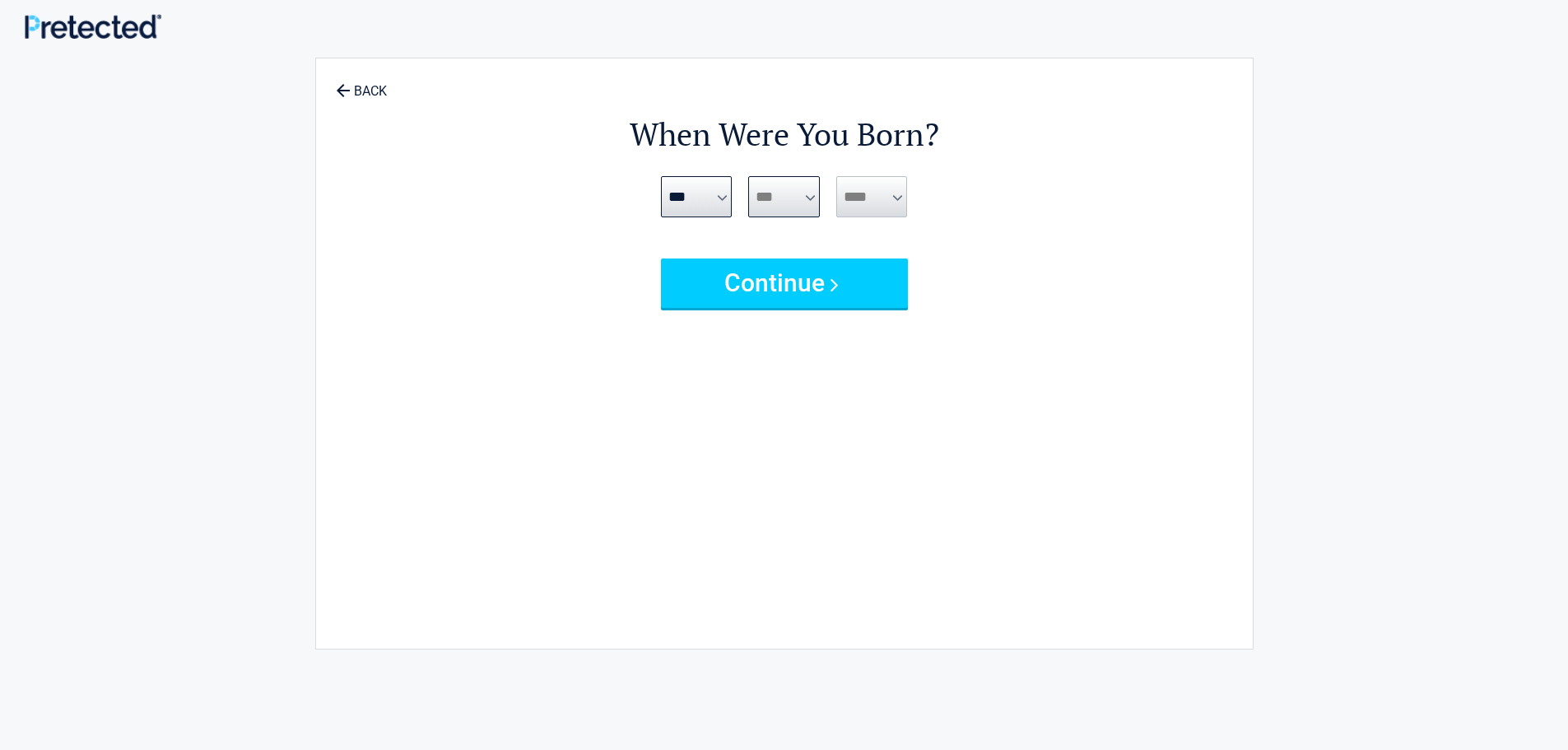 select on "*" 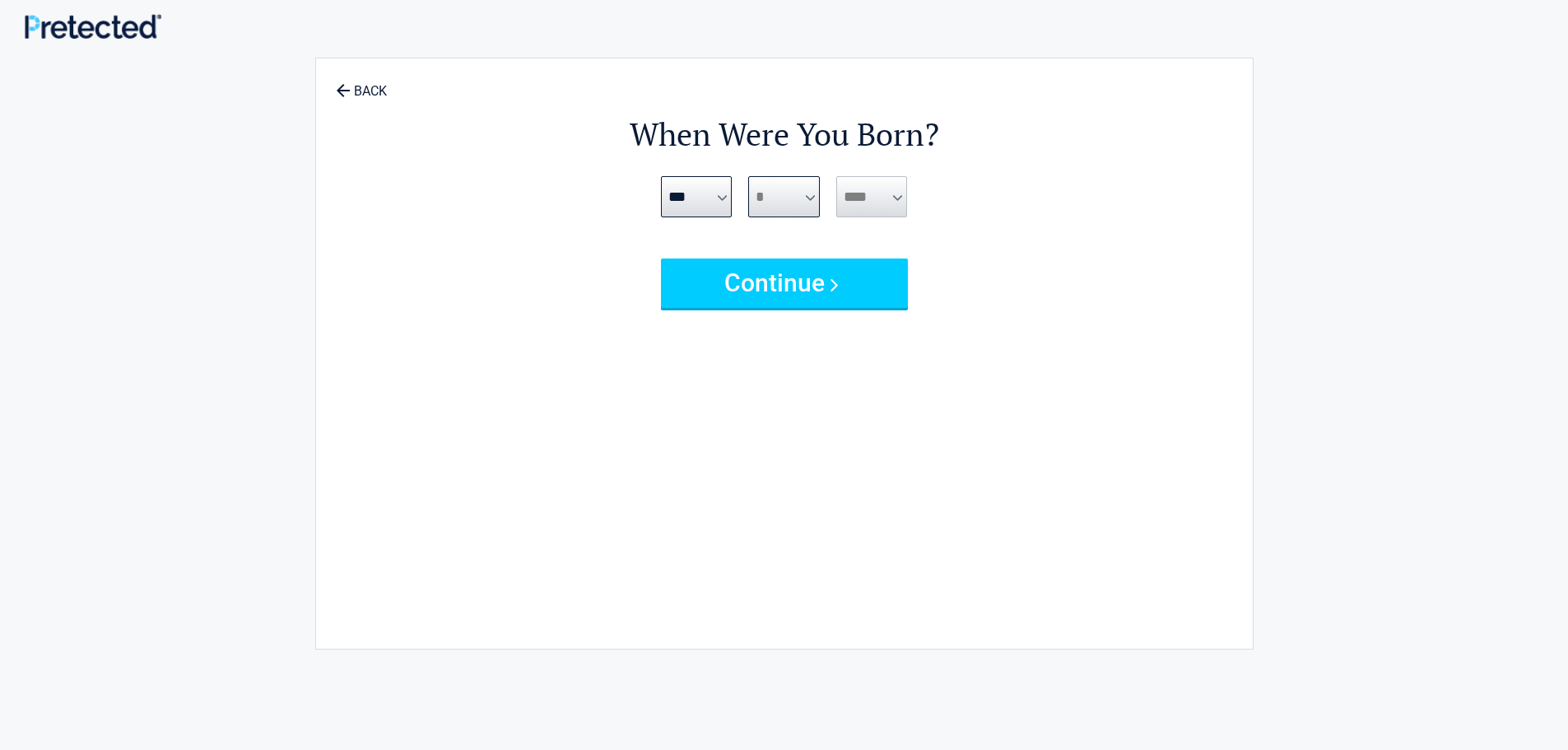 click on "*** * * * * * * * * * ** ** ** ** ** ** ** ** ** ** ** ** ** ** ** ** ** ** ** **" at bounding box center [784, 197] 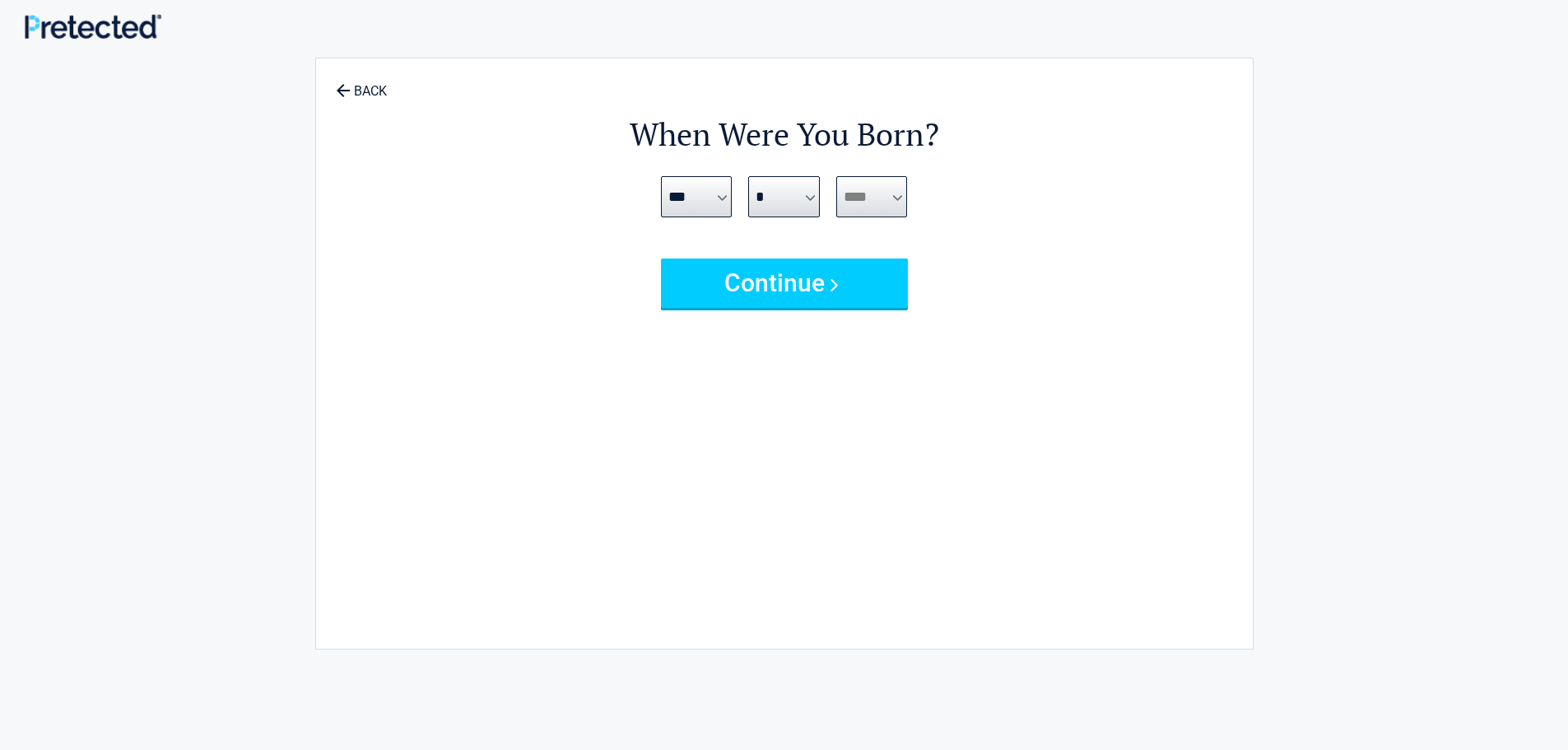 click on "****
****
****
****
****
****
****
****
****
****
****
****
****
****
****
****
****
****
****
****
****
****
****
****
****
****
****
****
****
****
****
****
****
****
****
****
****
****
****
****
****
****
****
****
****
****
****
****
****
****
****
****
****
****
****
****
****
****
****
****
****
****
****
****" at bounding box center [872, 197] 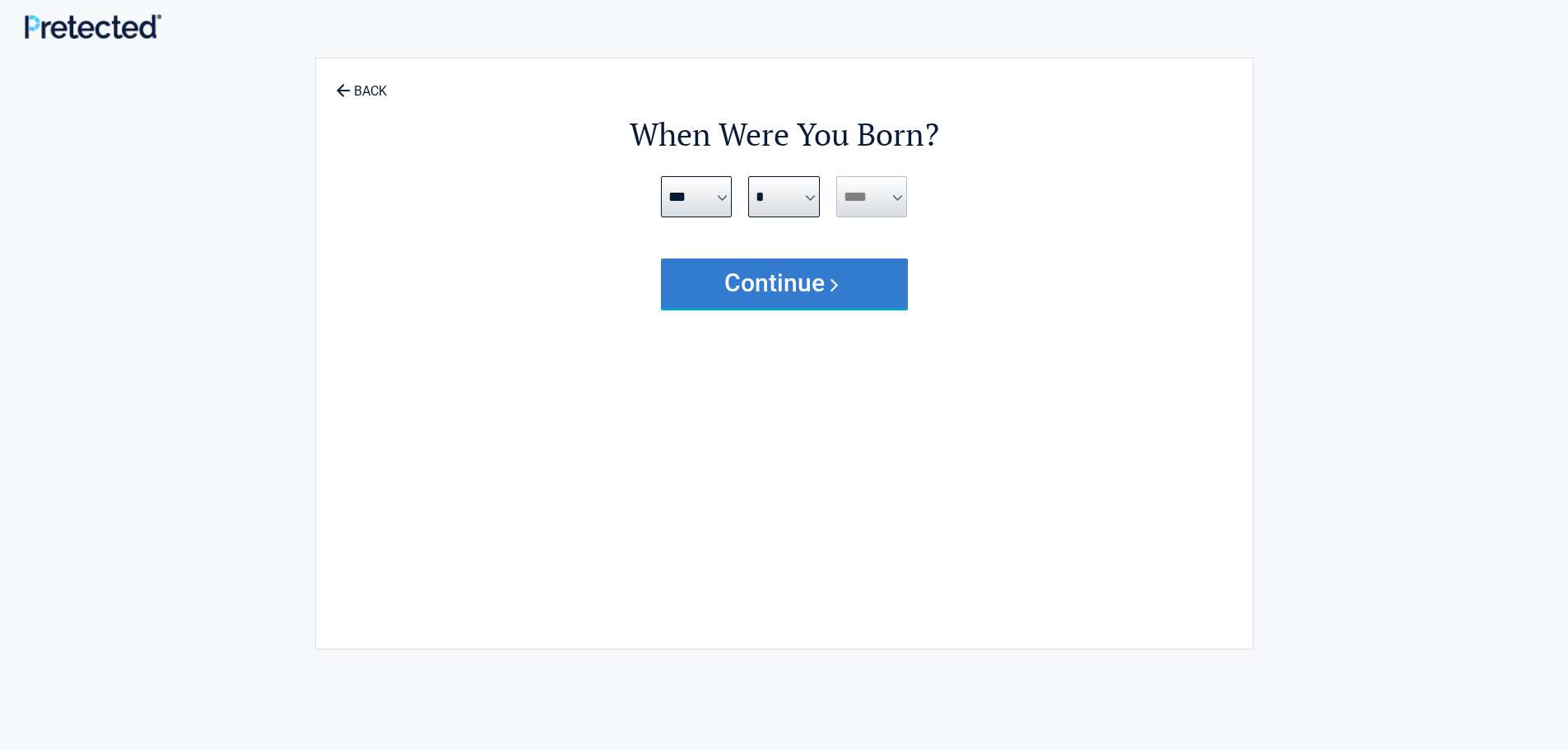 click on "Continue" at bounding box center [784, 283] 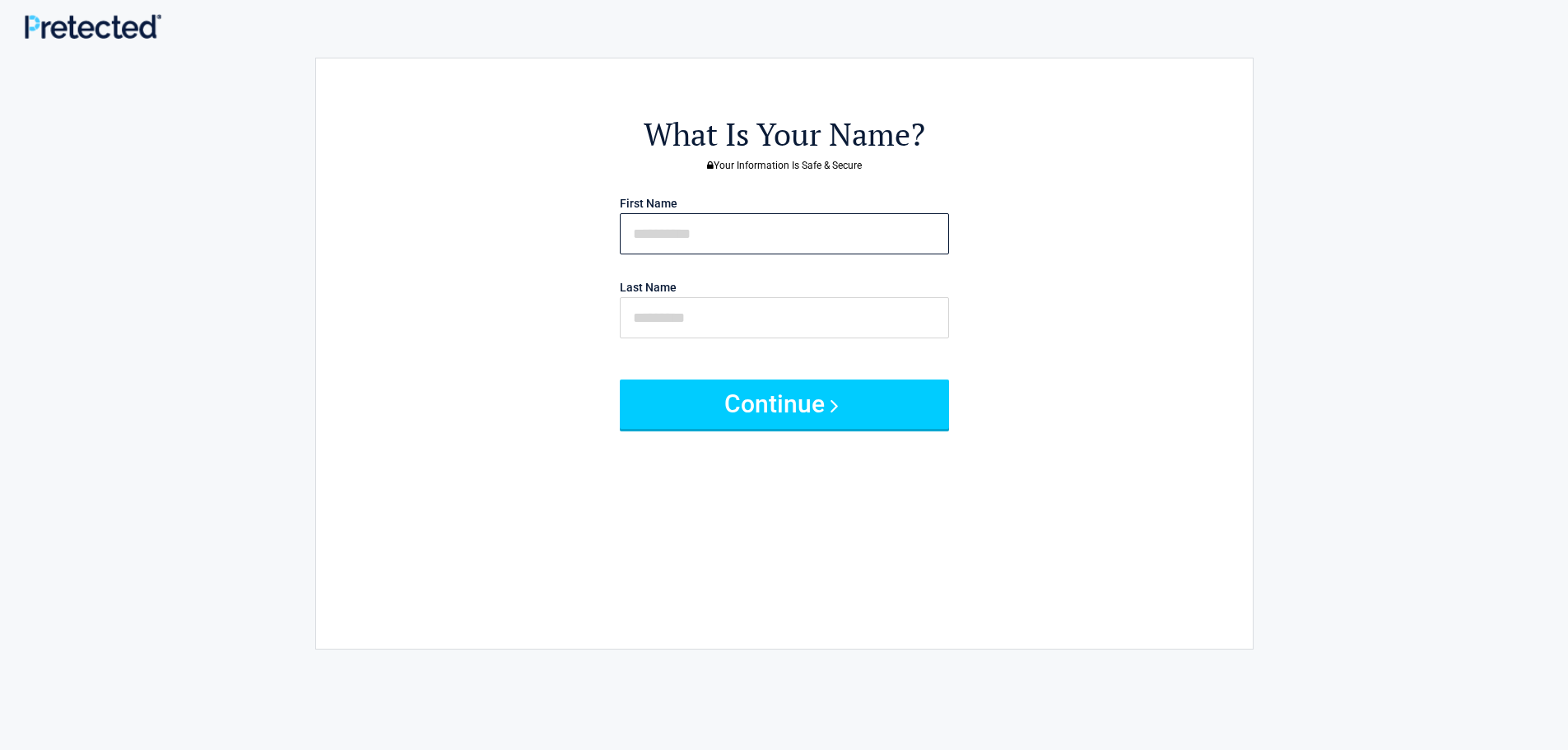 click at bounding box center [784, 234] 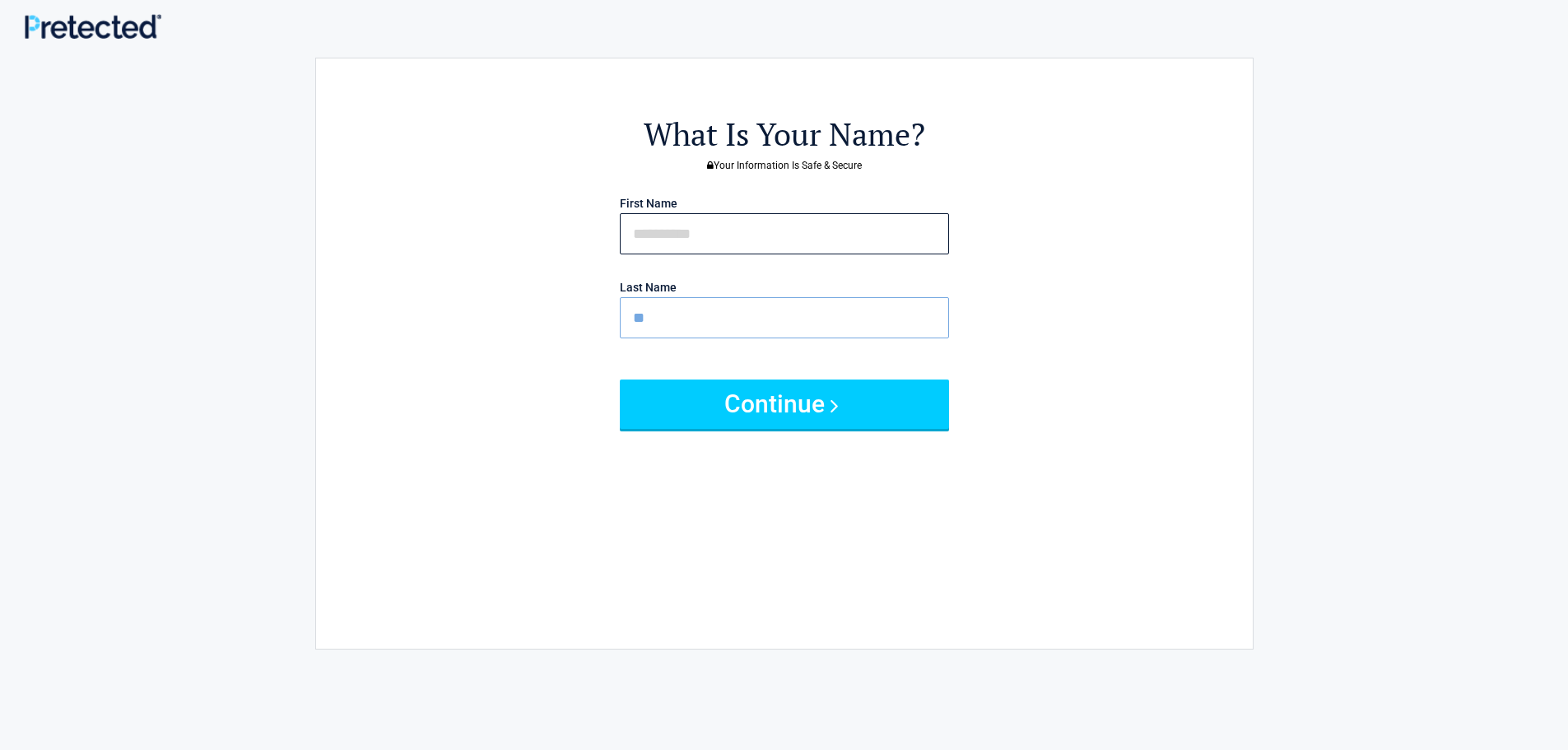 click at bounding box center [784, 234] 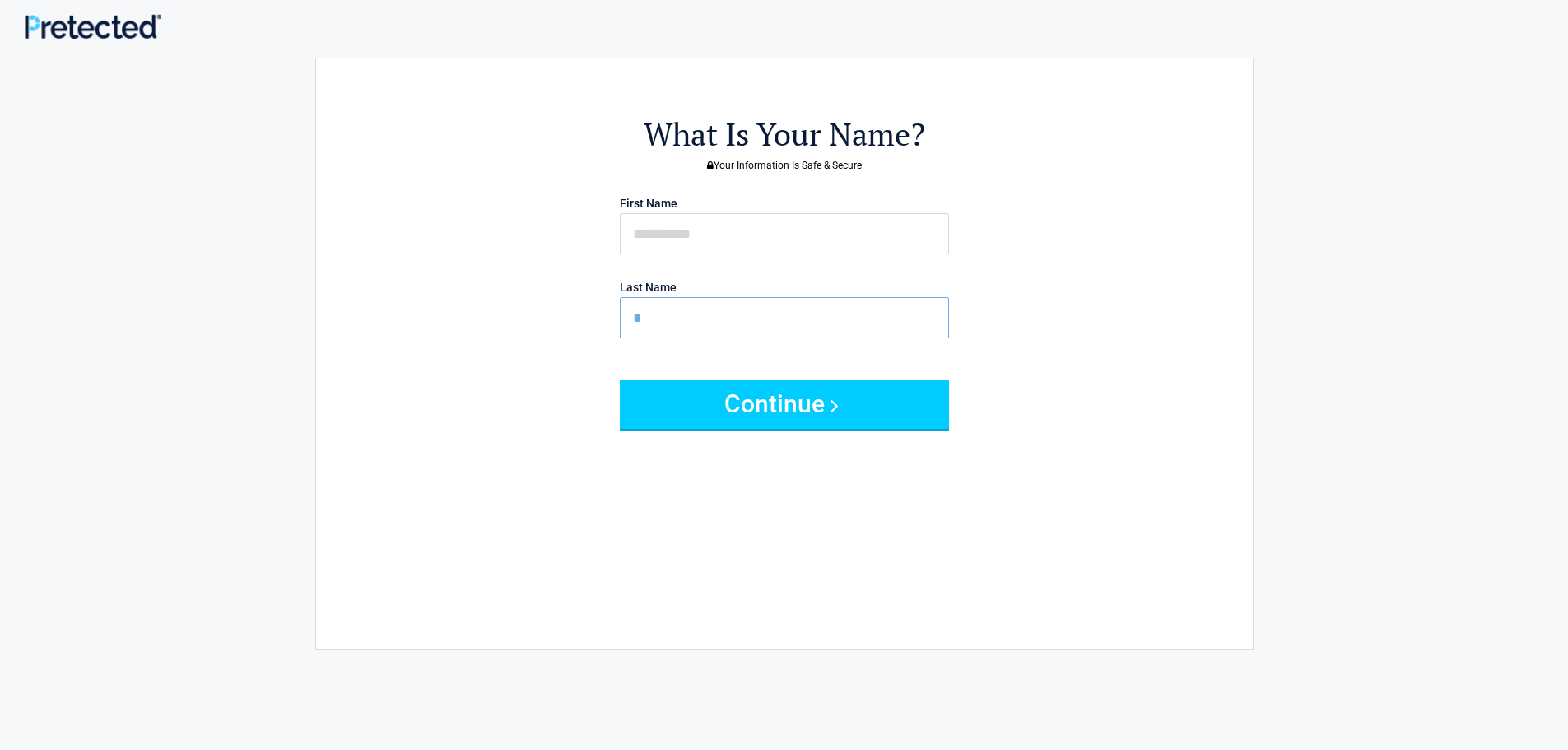 type on "**" 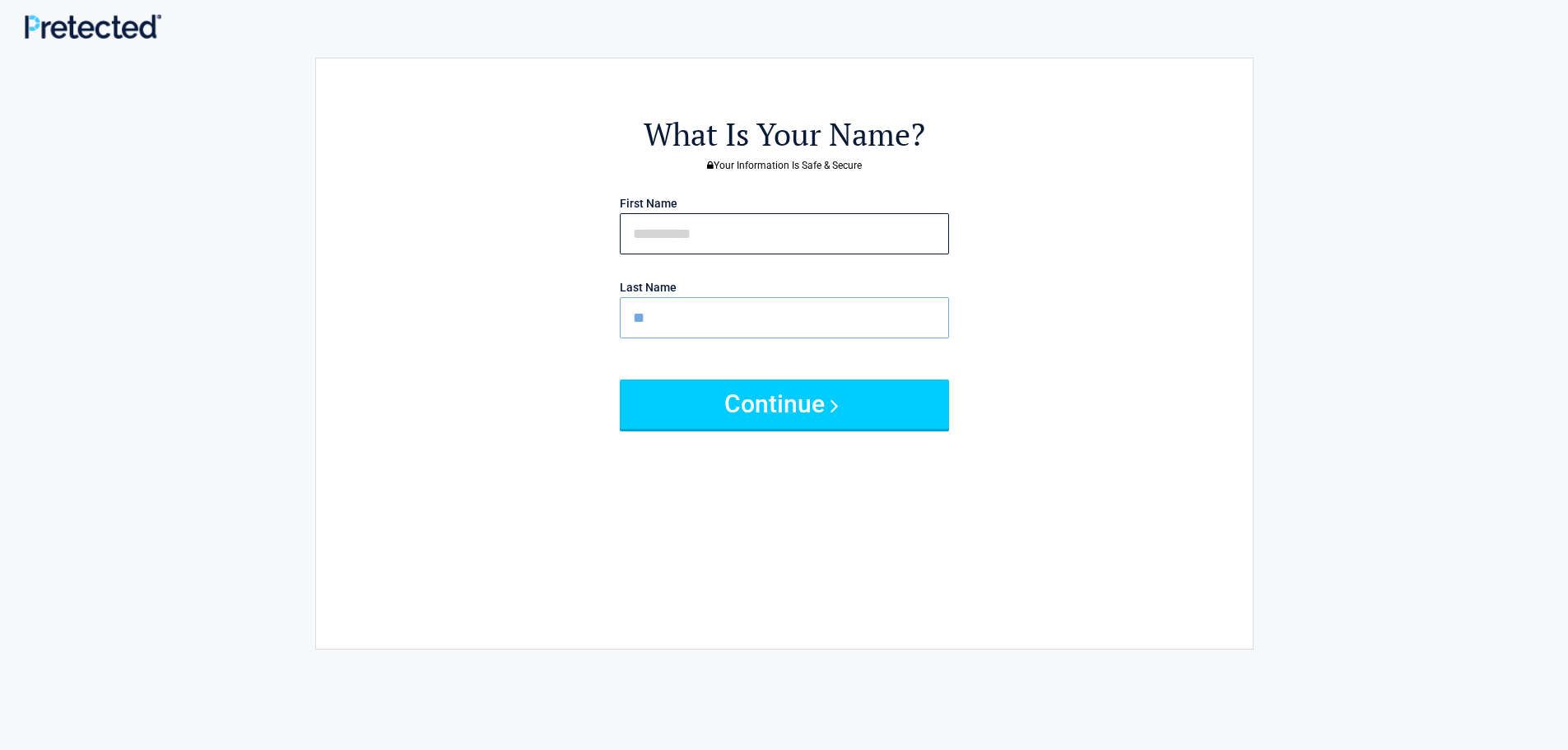 click at bounding box center [784, 234] 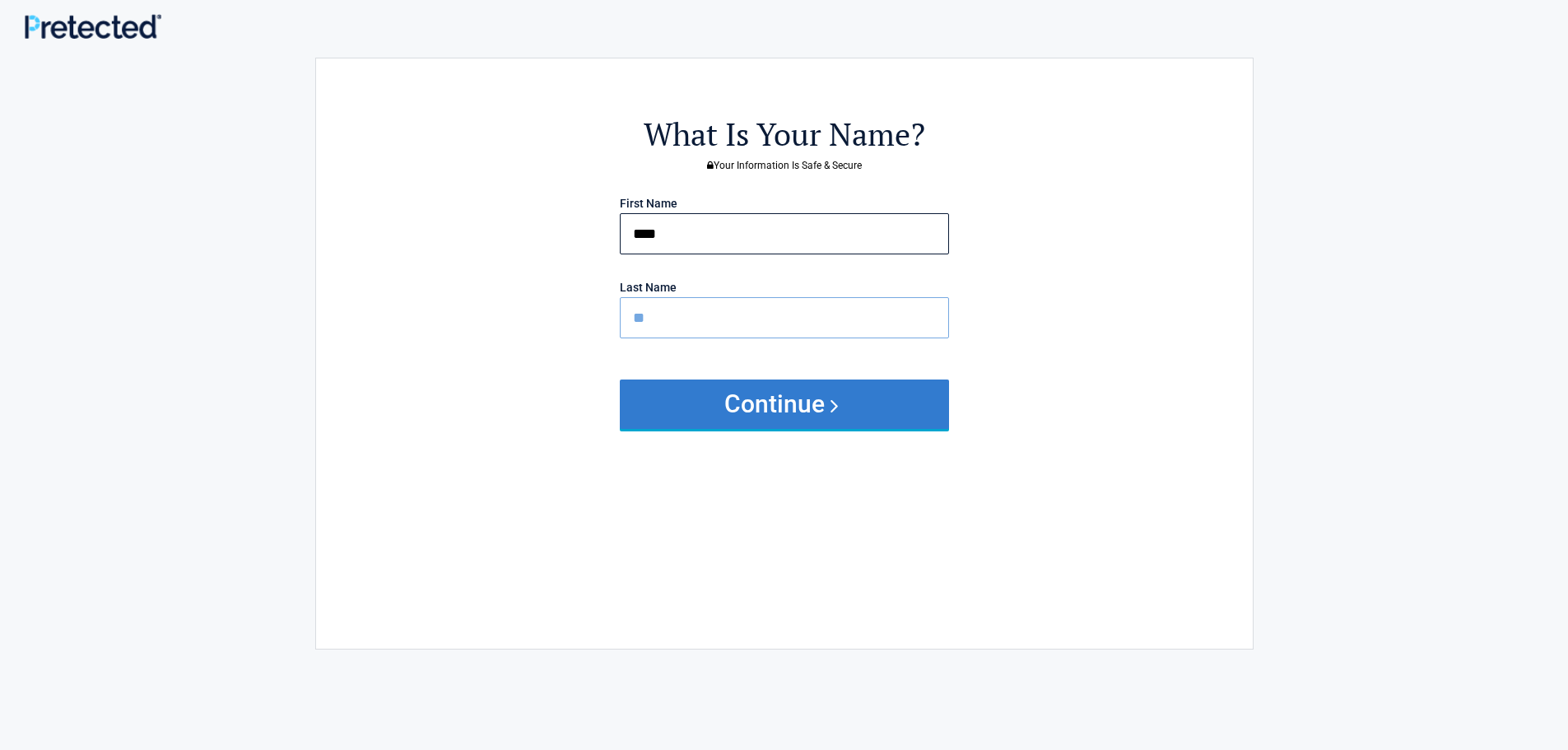 type on "****" 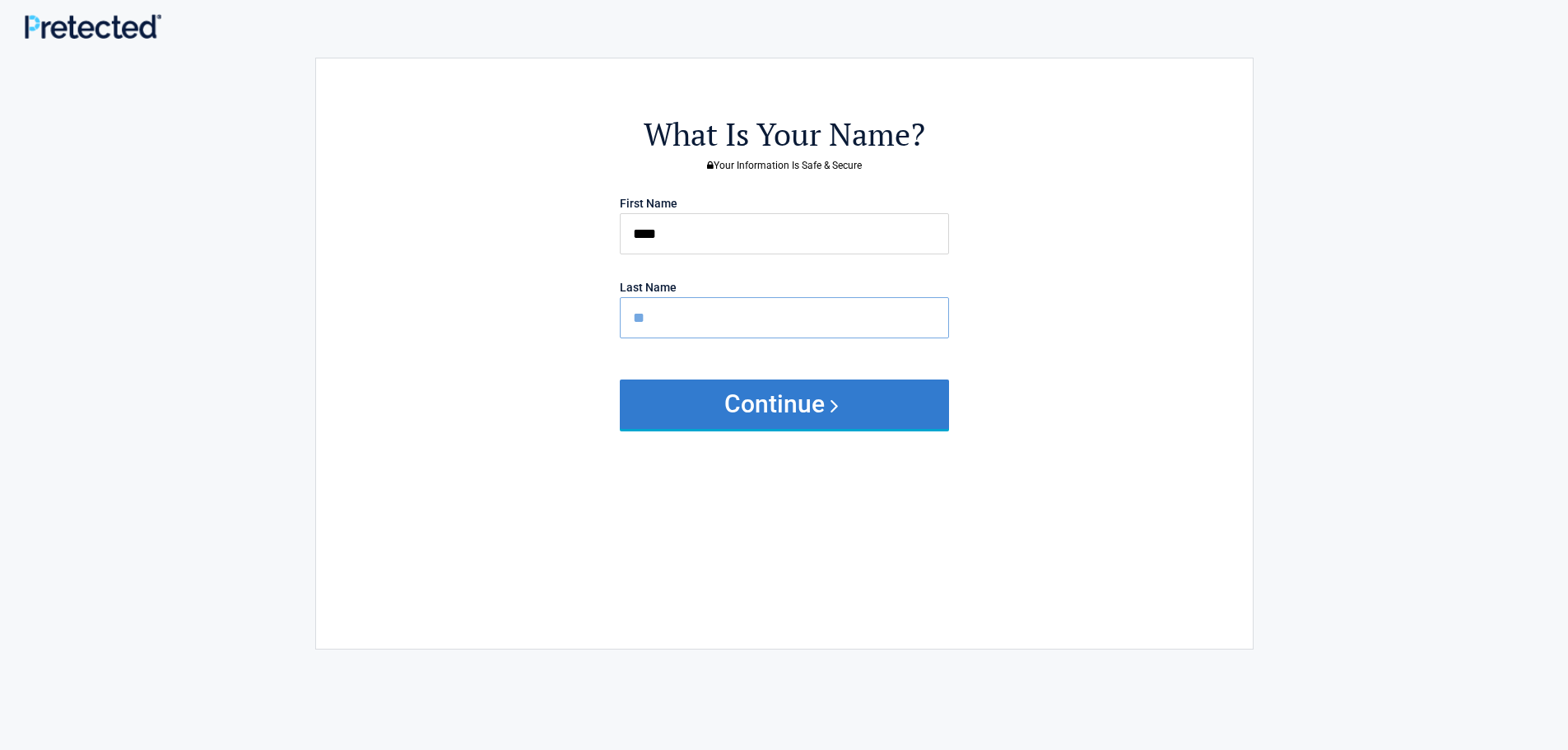 click on "Continue" at bounding box center (784, 404) 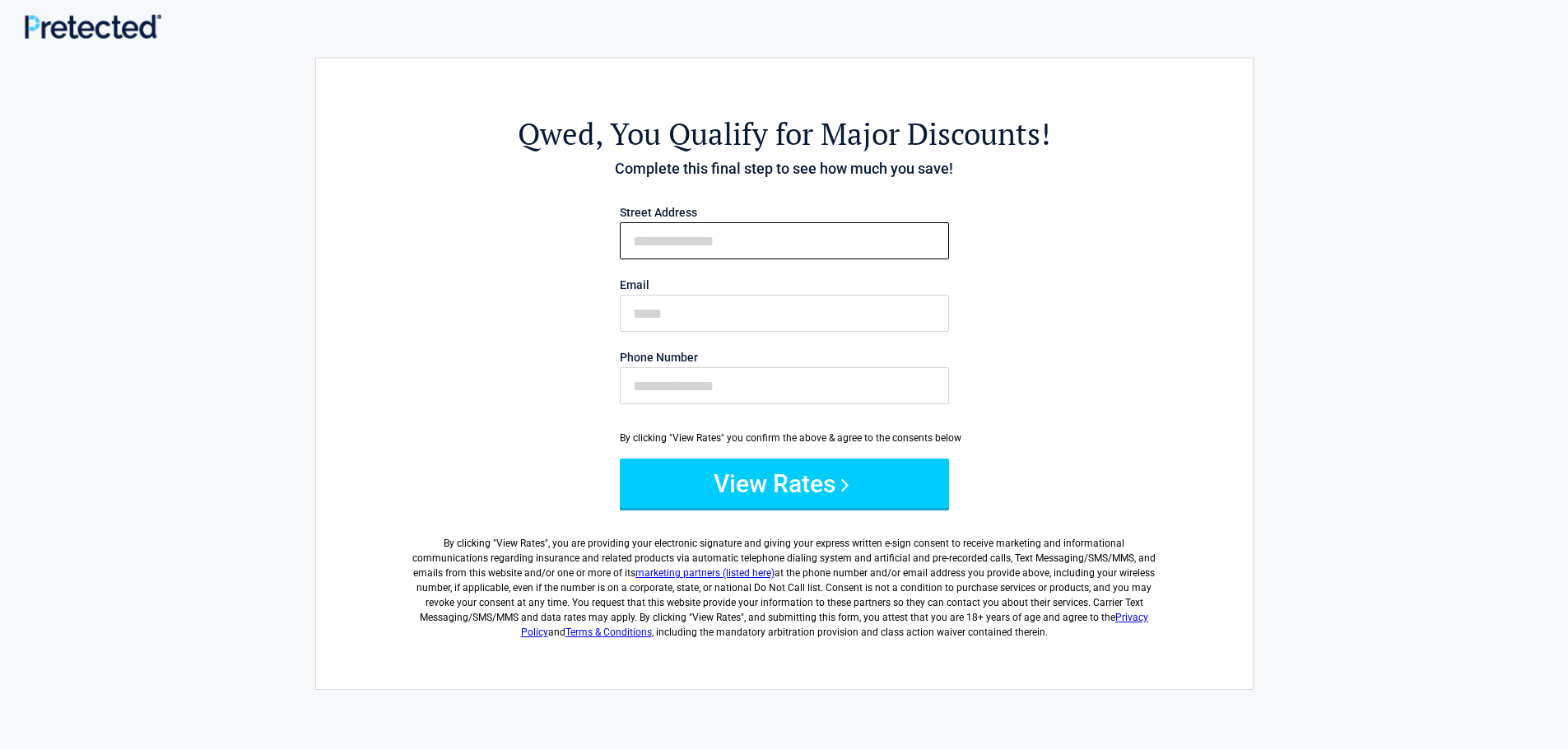 click on "First Name" at bounding box center [784, 240] 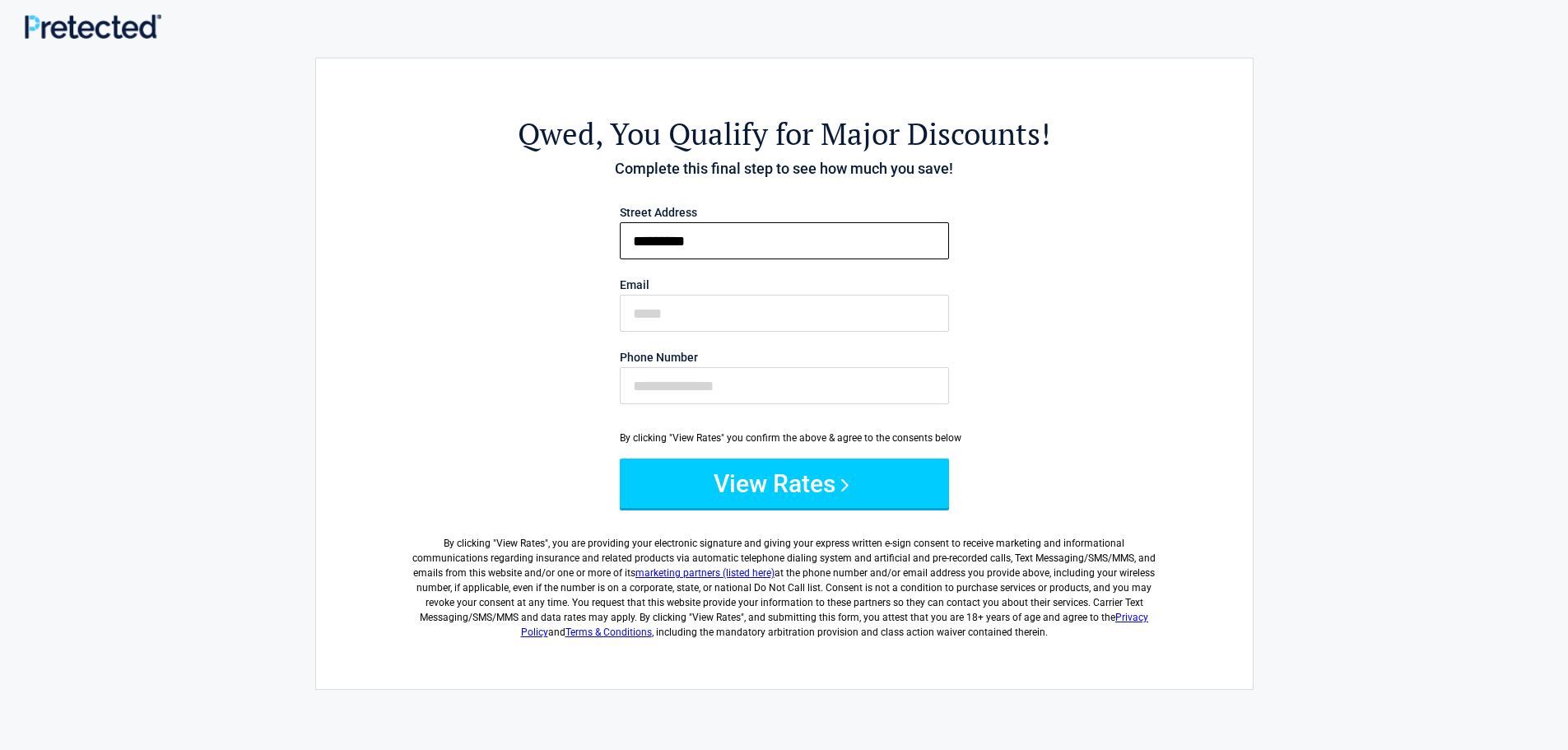 type on "*********" 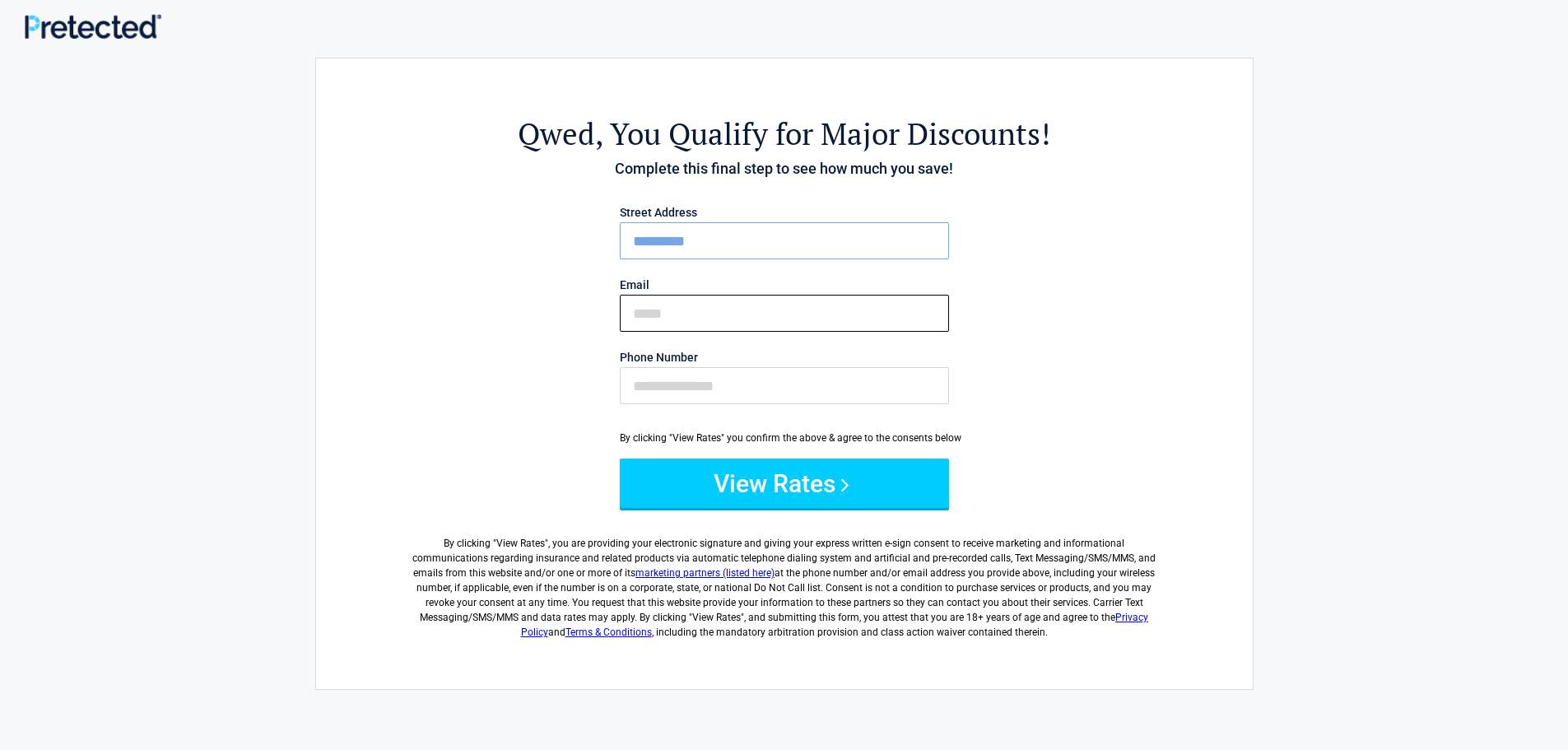 click on "Email" at bounding box center [784, 313] 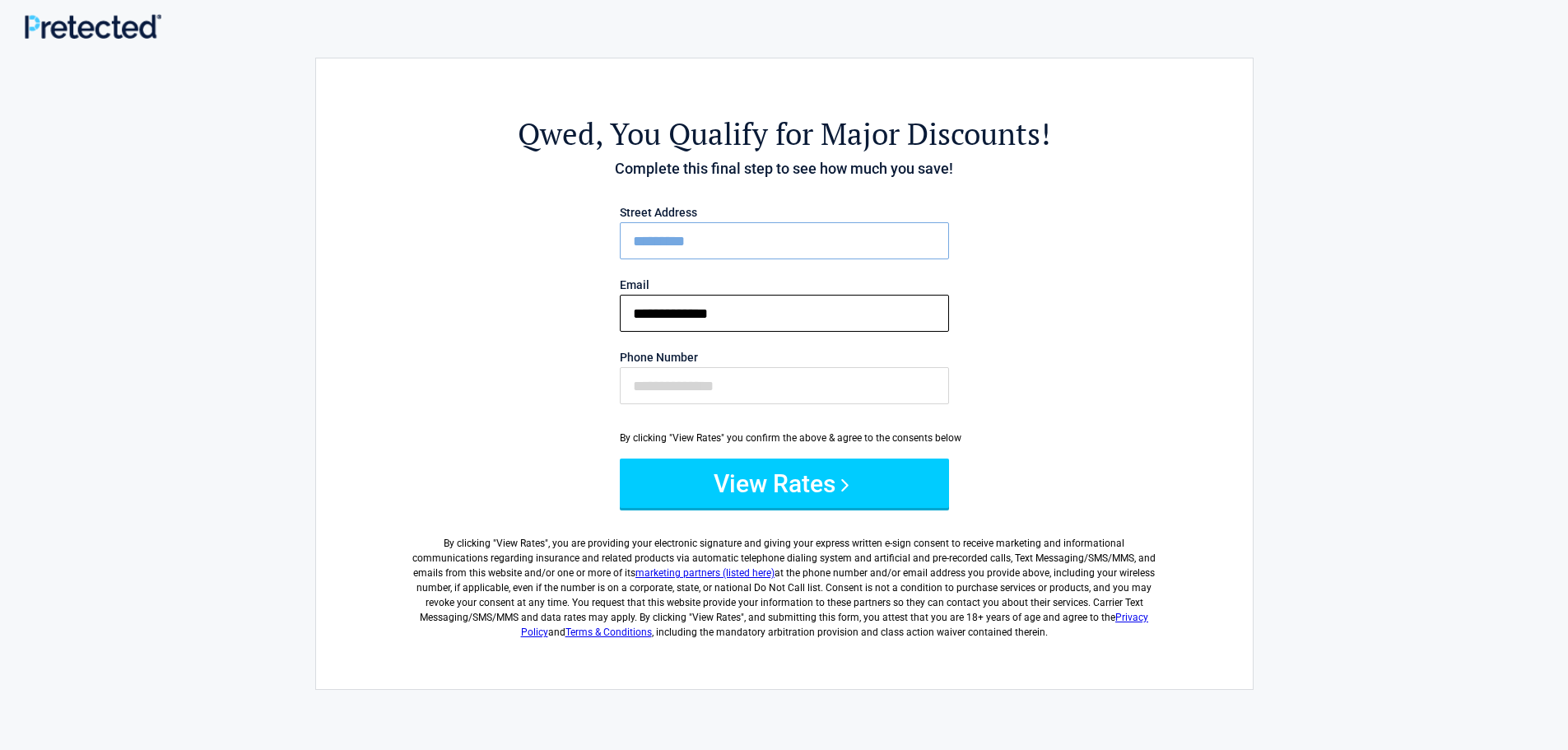 type on "**********" 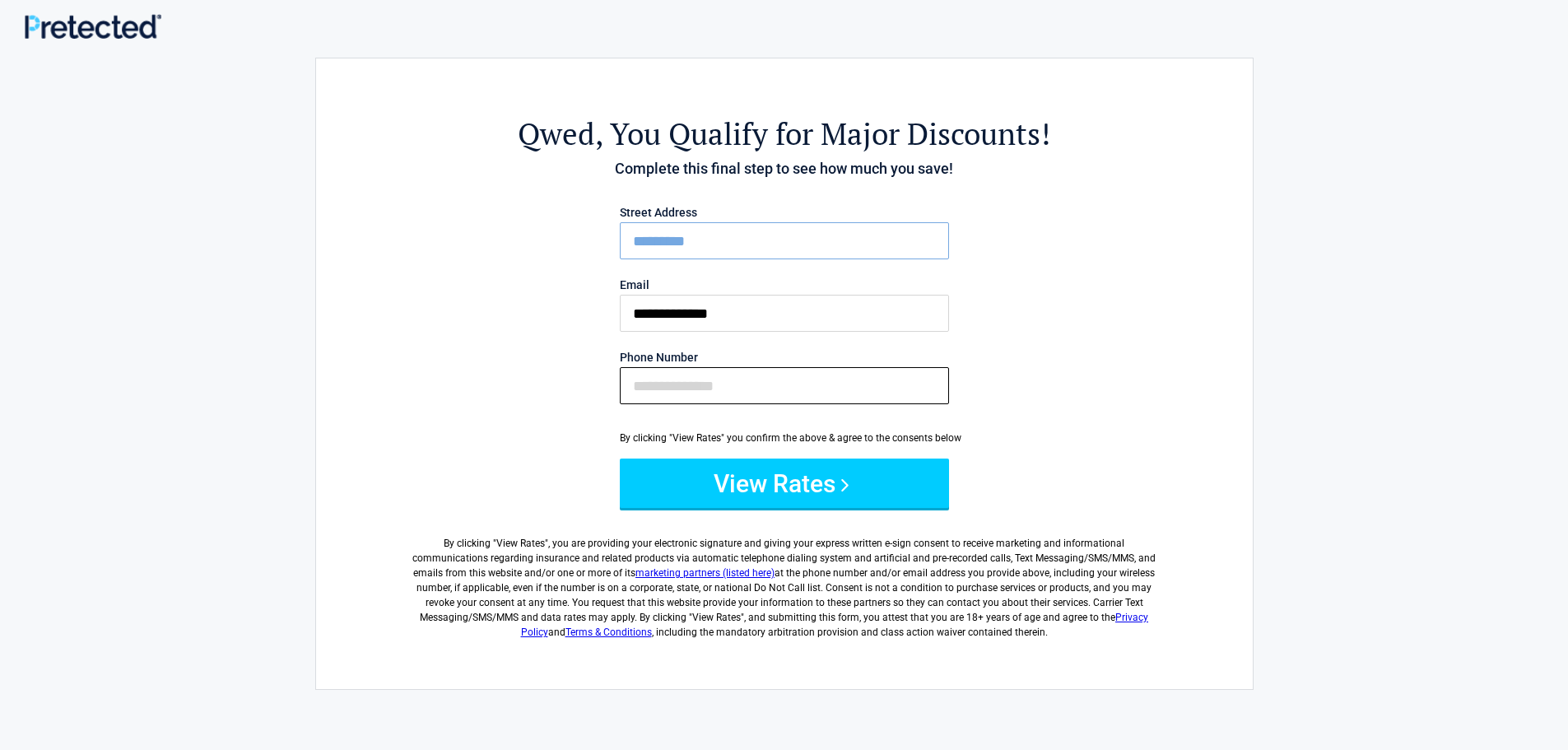 click on "Phone Number" at bounding box center (784, 385) 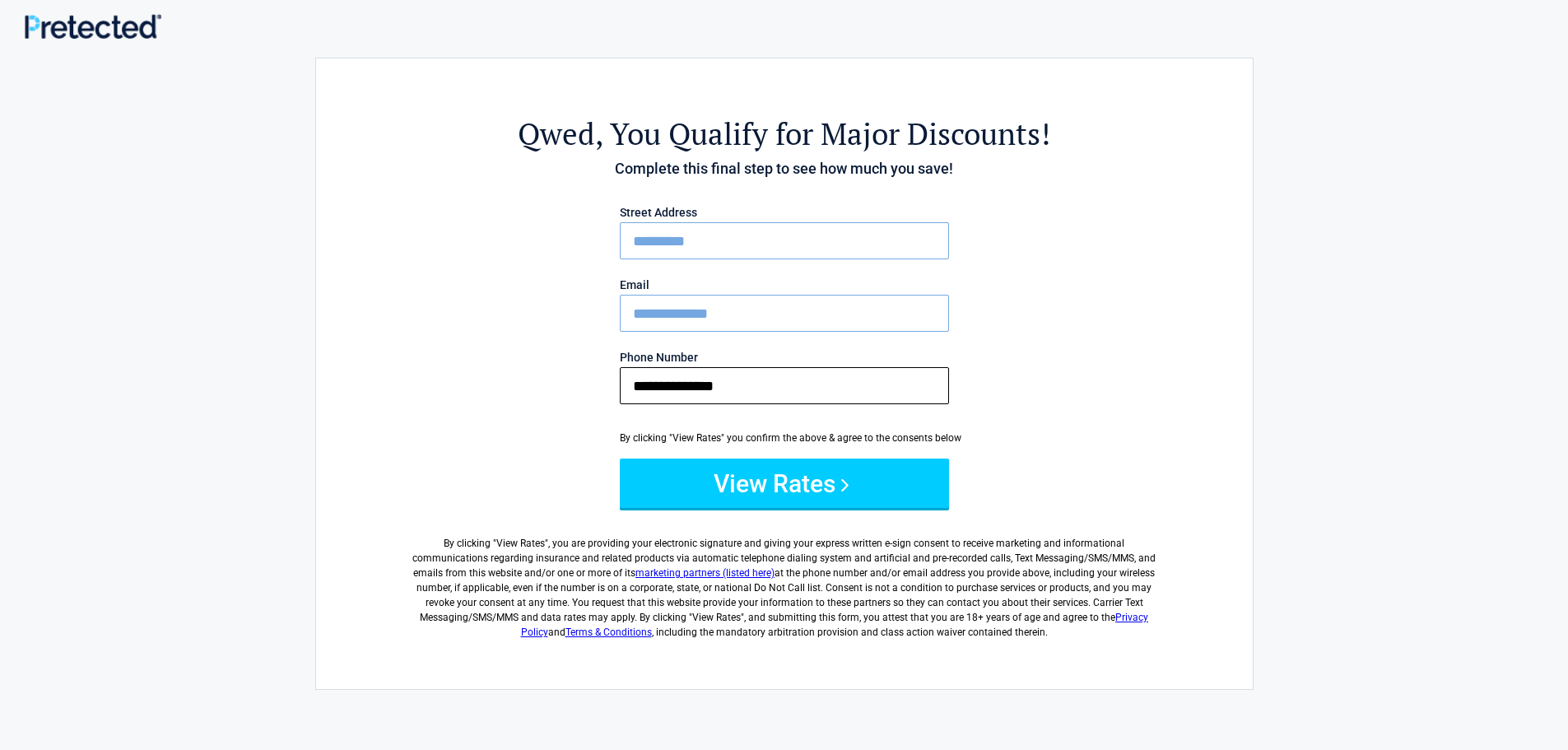 type on "**********" 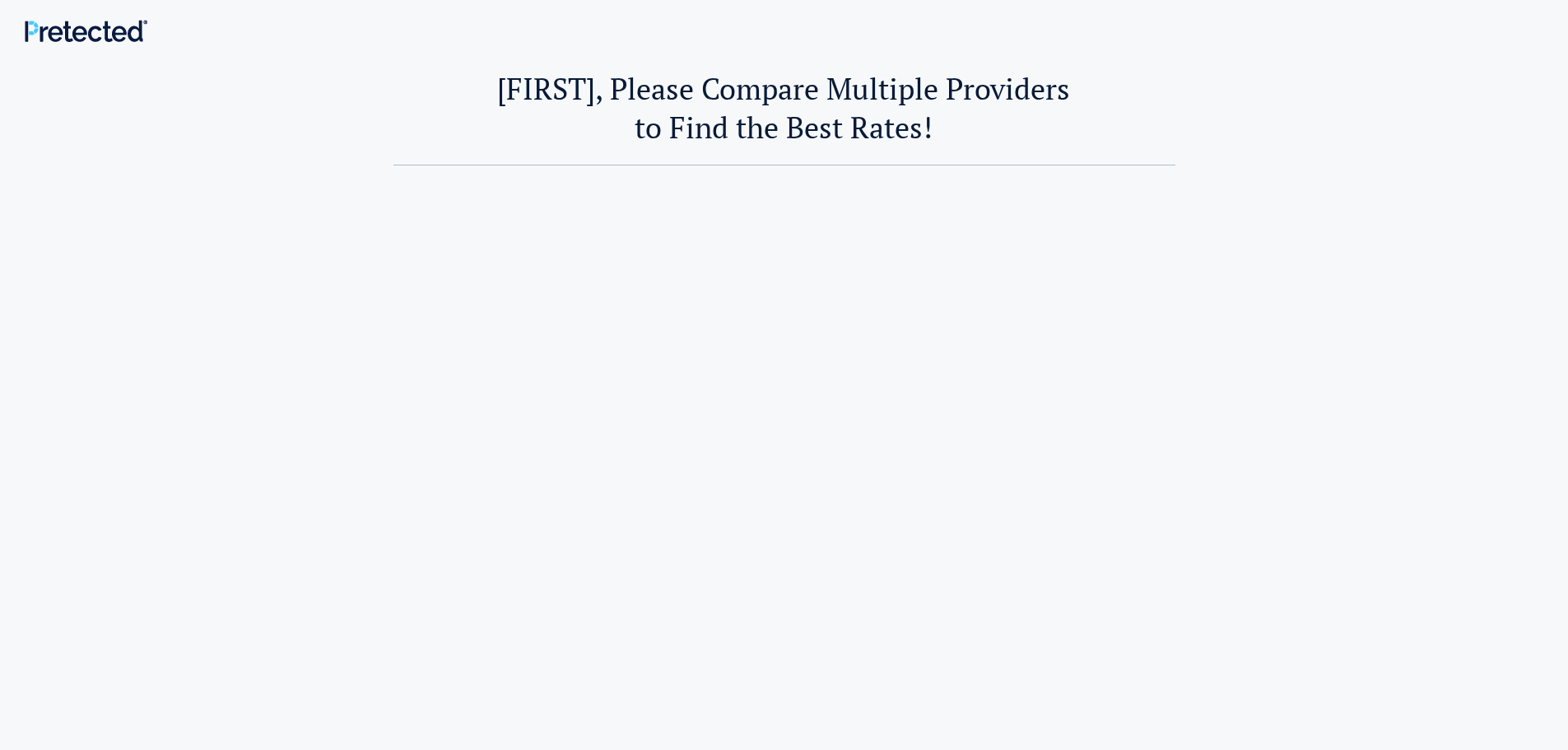 scroll, scrollTop: 0, scrollLeft: 0, axis: both 